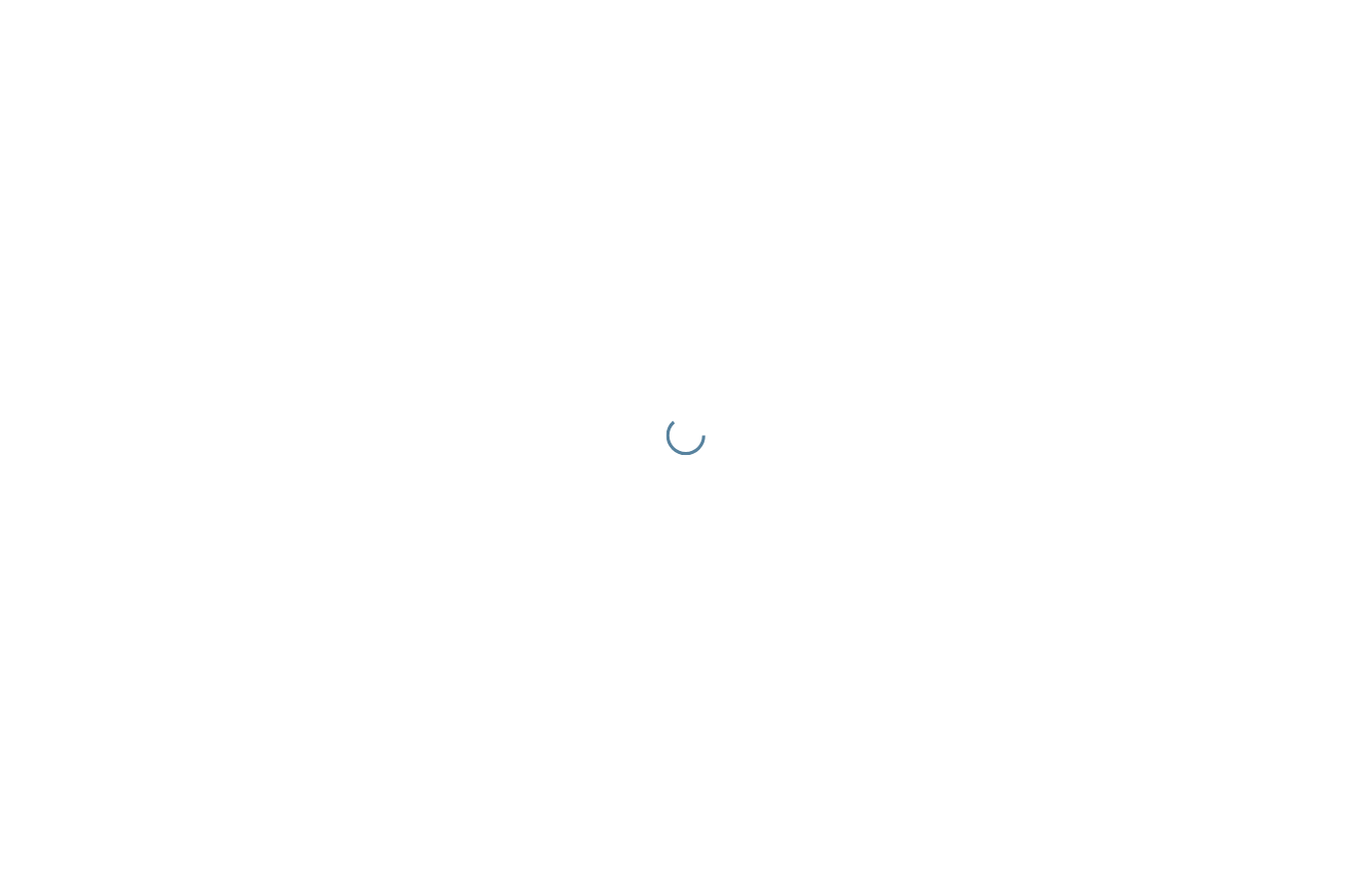 scroll, scrollTop: 0, scrollLeft: 0, axis: both 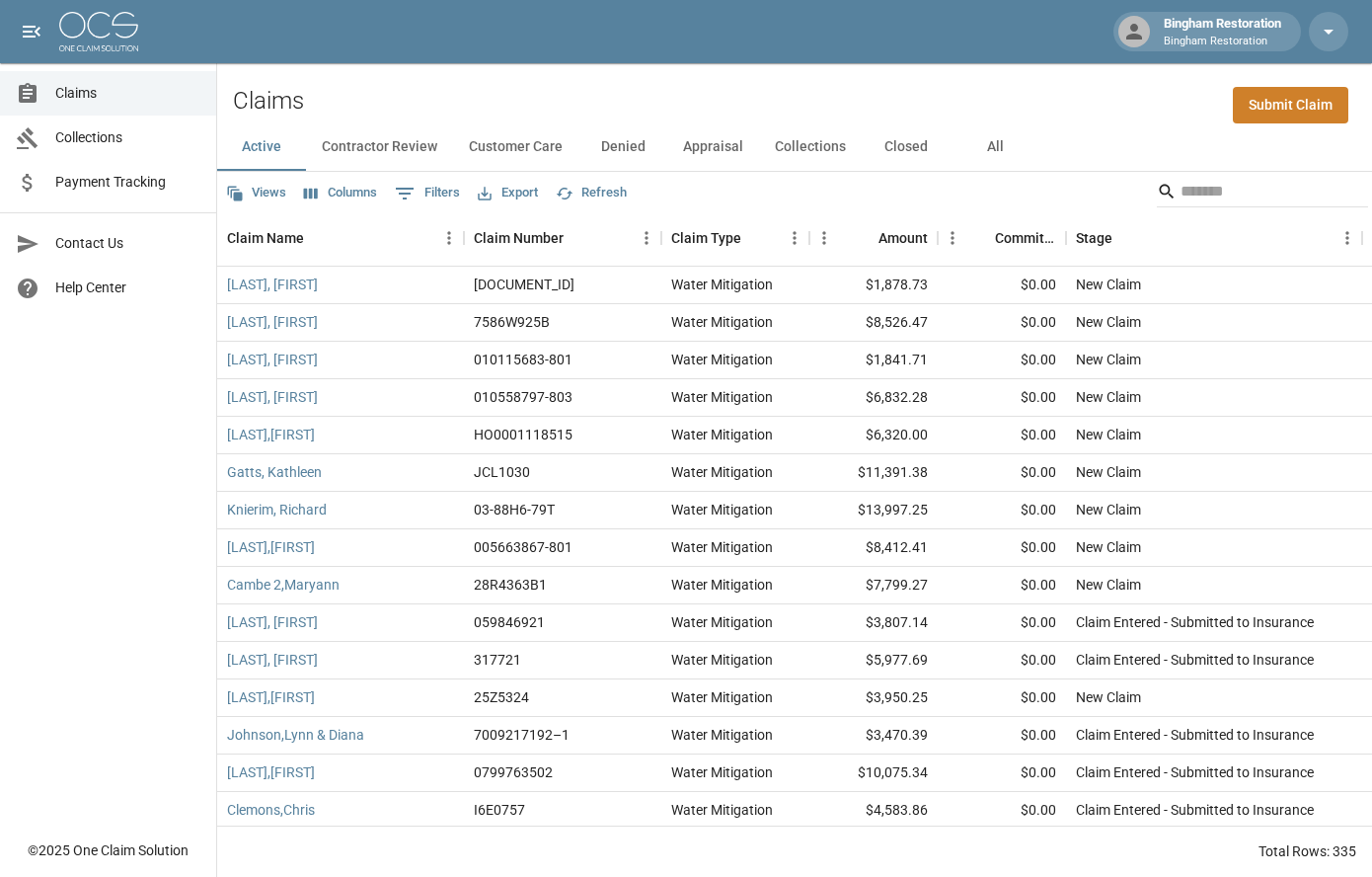 click on "Submit Claim" at bounding box center [1290, 105] 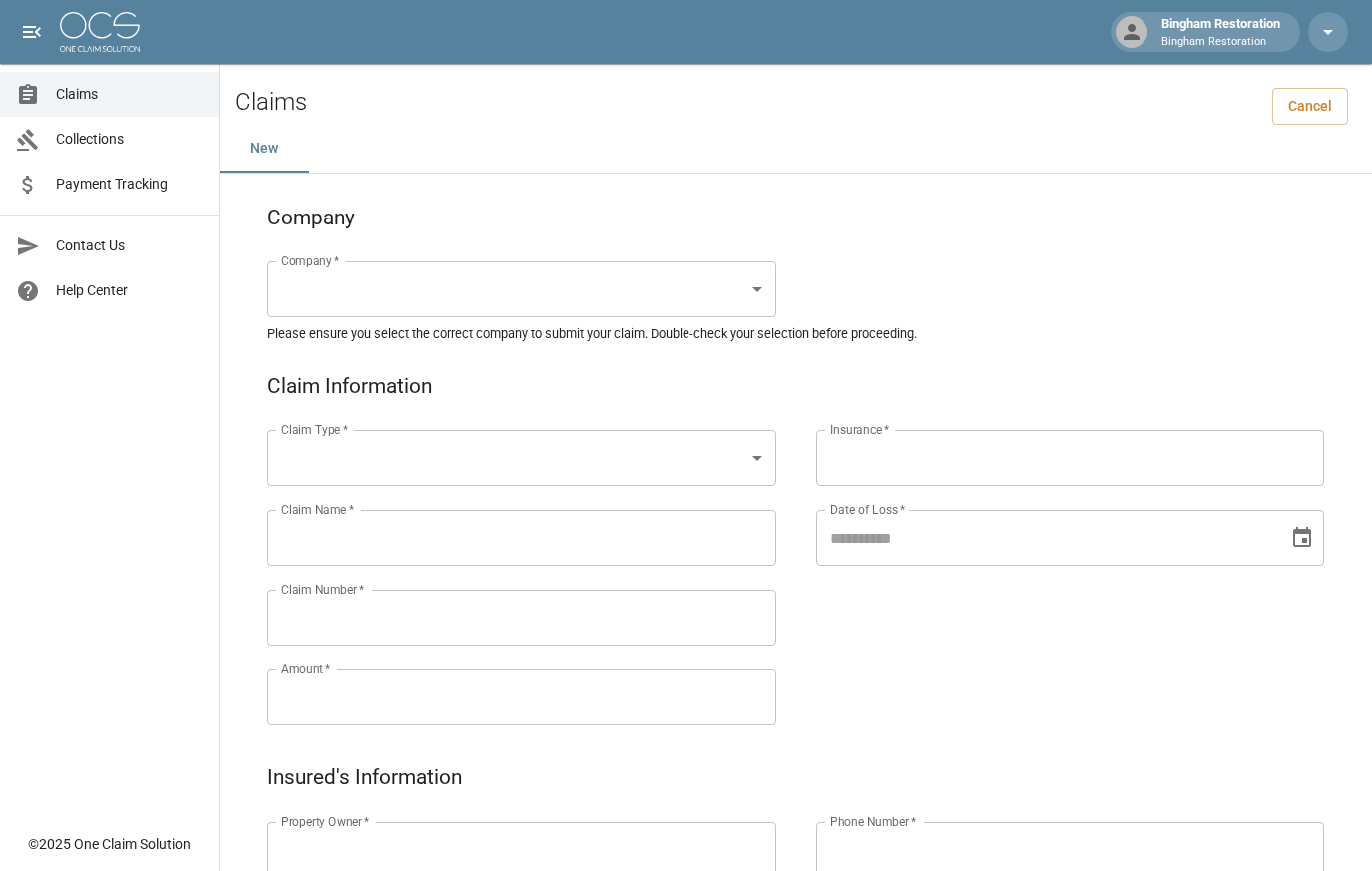 click on "Bingham Restoration Bingham Restoration Claims Collections Payment Tracking Contact Us Help Center ©  2025   One Claim Solution Claims Cancel New Company Company   * ​ Company   * Please ensure you select the correct company to submit your claim. Double-check your selection before proceeding. Claim Information Claim Type   * ​ Claim Type   * Claim Name   * Claim Name   * Claim Number   * Claim Number   * Amount   * Amount   * Insurance   * Insurance   * Date of Loss   * Date of Loss   * Insured's Information Property Owner   * Property Owner   * Mailing Address   * Mailing Address   * Mailing City   * Mailing City   * Mailing State   * Mailing State   * Mailing Zip   * Mailing Zip   * Phone Number   * Phone Number   * Alt. Phone Number Alt. Phone Number Email Email Documentation Invoice (PDF)* ​ Upload file(s) Invoice (PDF)* Work Authorization* ​ Upload file(s) Work Authorization* Photo Link Photo Link ​ Upload file(s) Testing ​ ​" at bounding box center (686, 919) 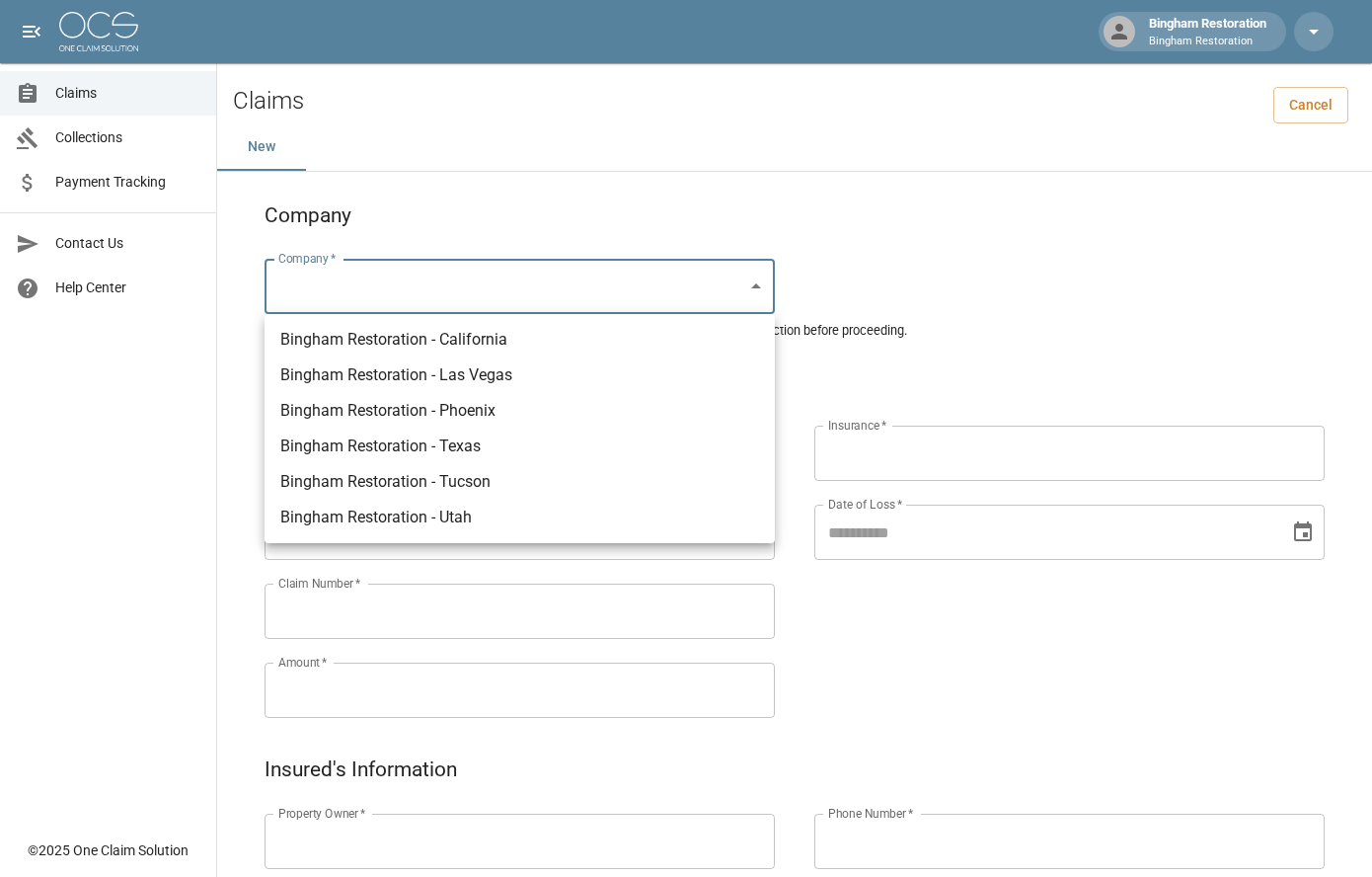 click on "Bingham Restoration - Las Vegas" at bounding box center (519, 375) 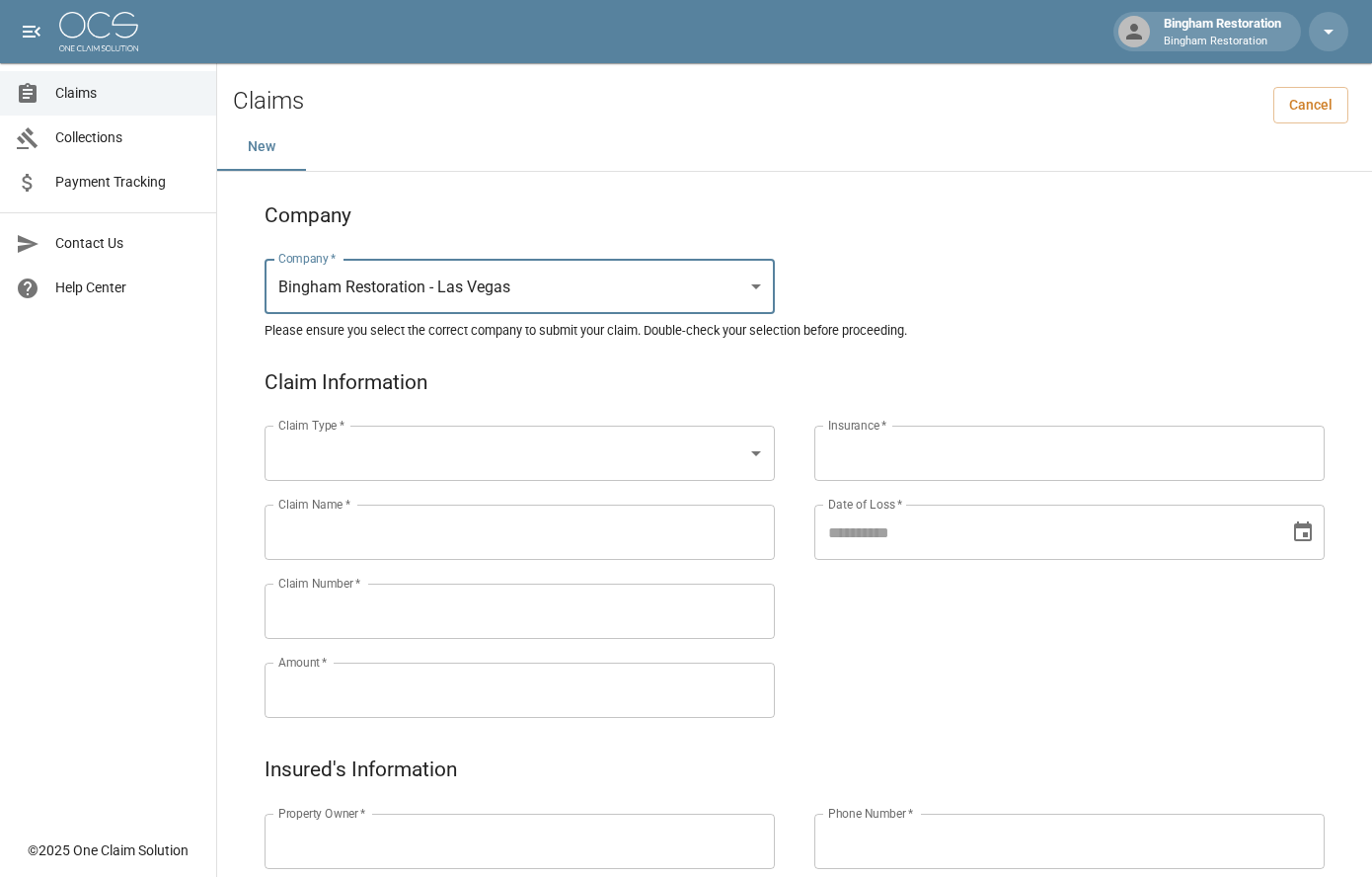 click on "Bingham Restoration Bingham Restoration Claims Collections Payment Tracking Contact Us Help Center ©  2025   One Claim Solution Claims Cancel New Company Company   * Bingham Restoration - Las Vegas *** Company   * Please ensure you select the correct company to submit your claim. Double-check your selection before proceeding. Claim Information Claim Type   * ​ Claim Type   * Claim Name   * Claim Name   * Claim Number   * Claim Number   * Amount   * Amount   * Insurance   * Insurance   * Date of Loss   * Date of Loss   * Insured's Information Property Owner   * Property Owner   * Mailing Address   * Mailing Address   * Mailing City   * Mailing City   * Mailing State   * Mailing State   * Mailing Zip   * Mailing Zip   * Phone Number   * Phone Number   * Alt. Phone Number Alt. Phone Number Email Email Documentation Invoice (PDF)* ​ Upload file(s) Invoice (PDF)* Work Authorization* ​ Upload file(s) Work Authorization* Photo Link Photo Link ​" at bounding box center [686, 910] 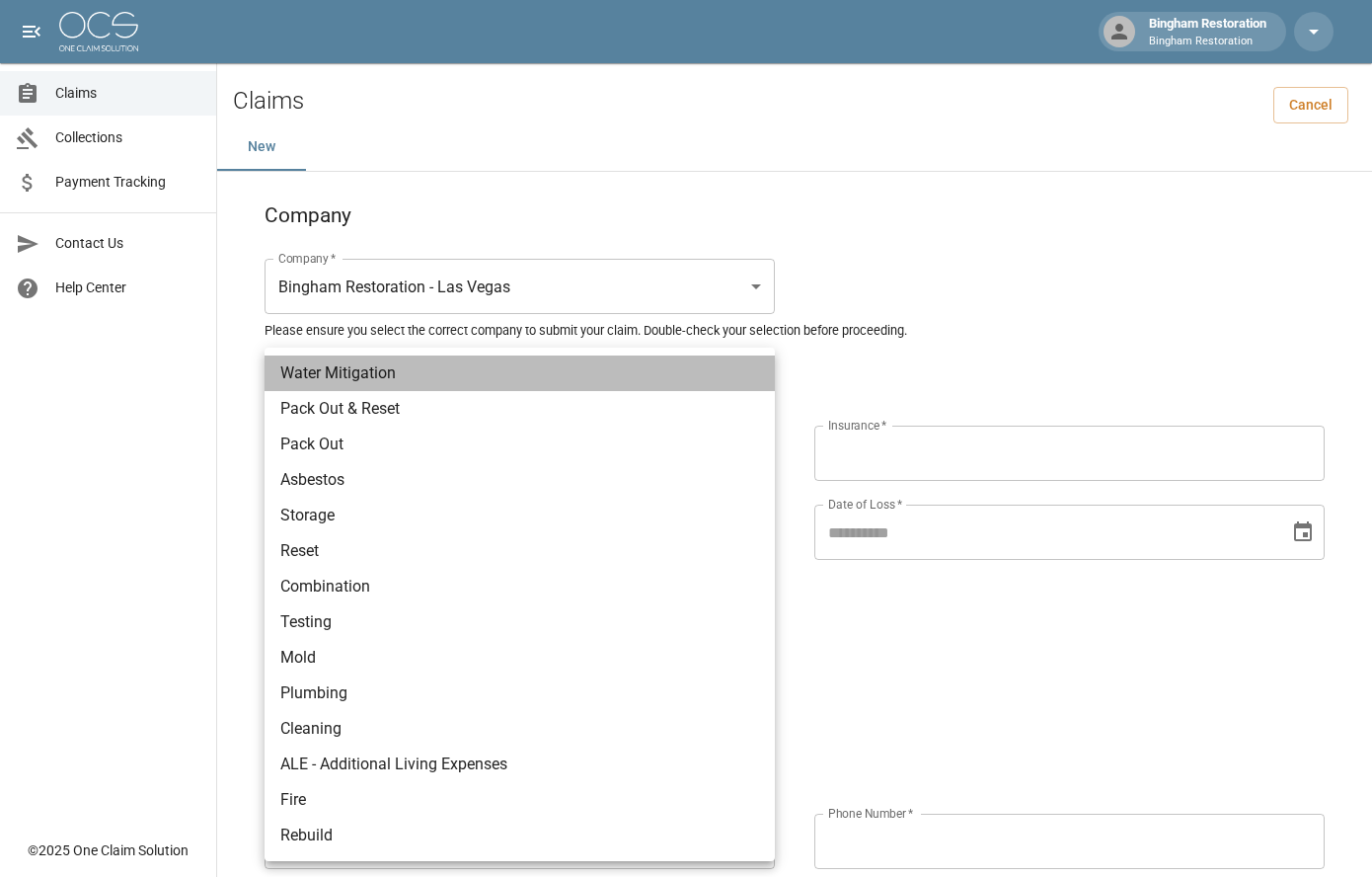 click on "Water Mitigation" at bounding box center (519, 373) 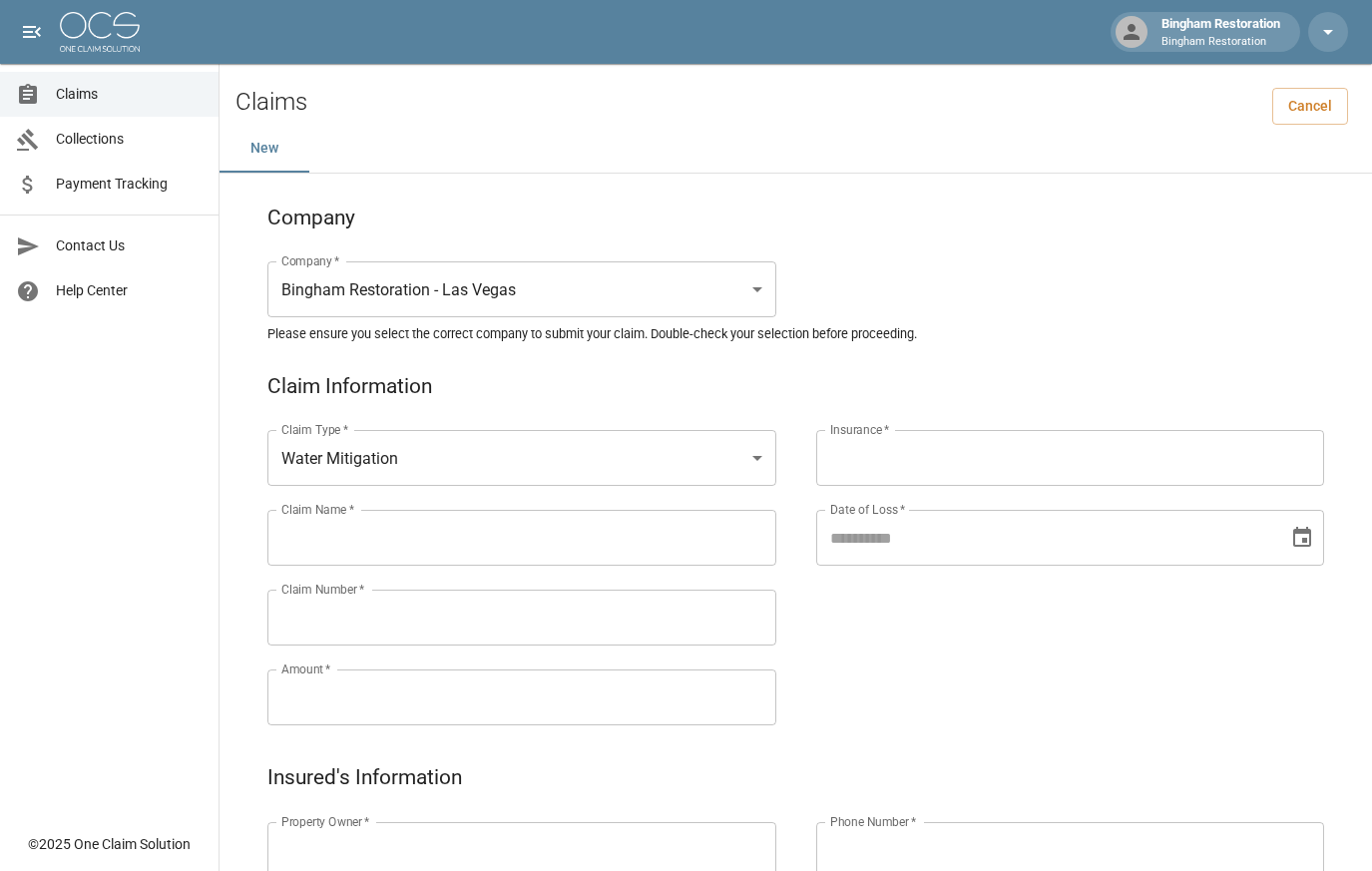 click on "Insurance   *" at bounding box center [1071, 458] 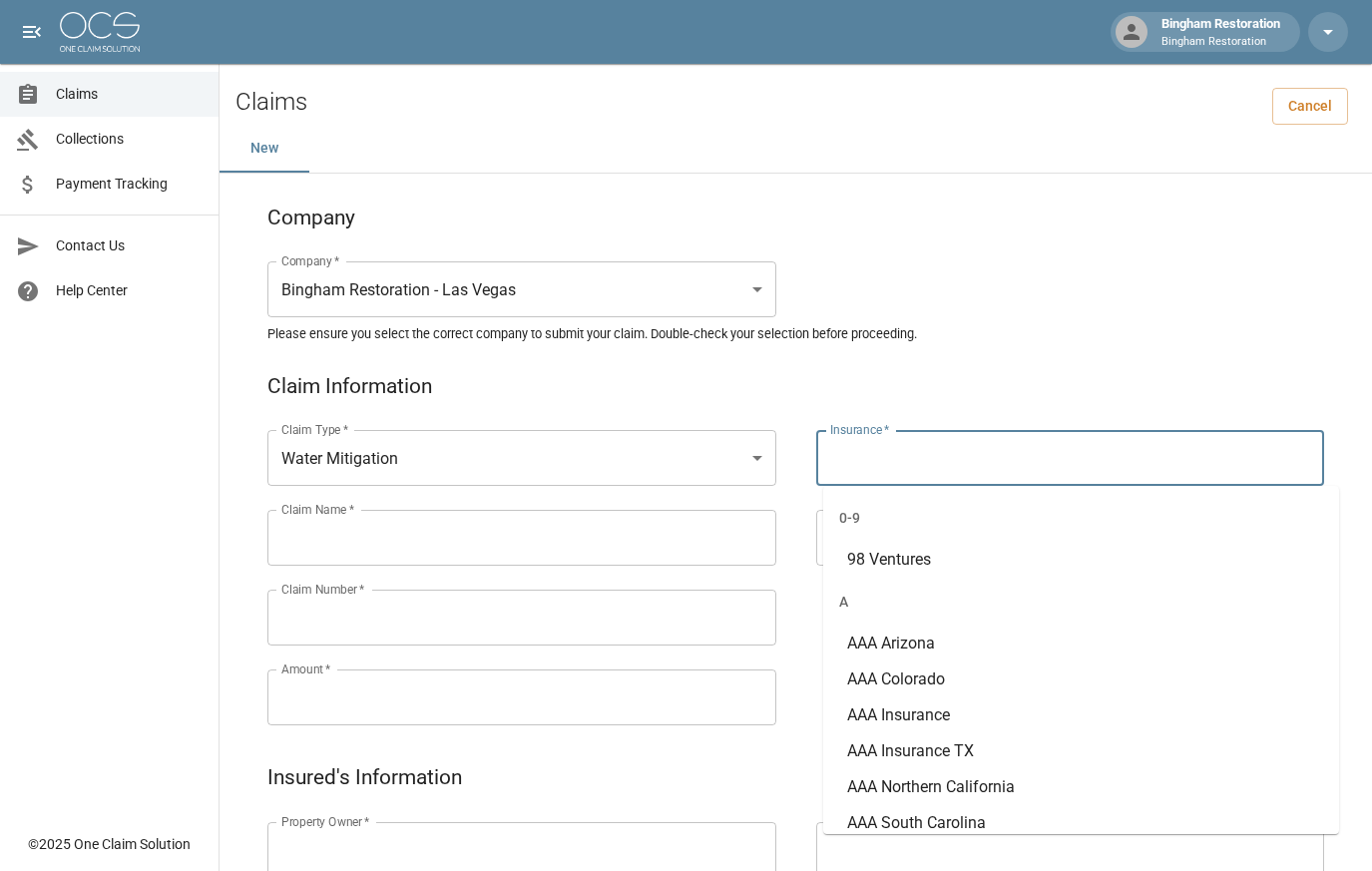 click on "Insurance   *" at bounding box center (1071, 458) 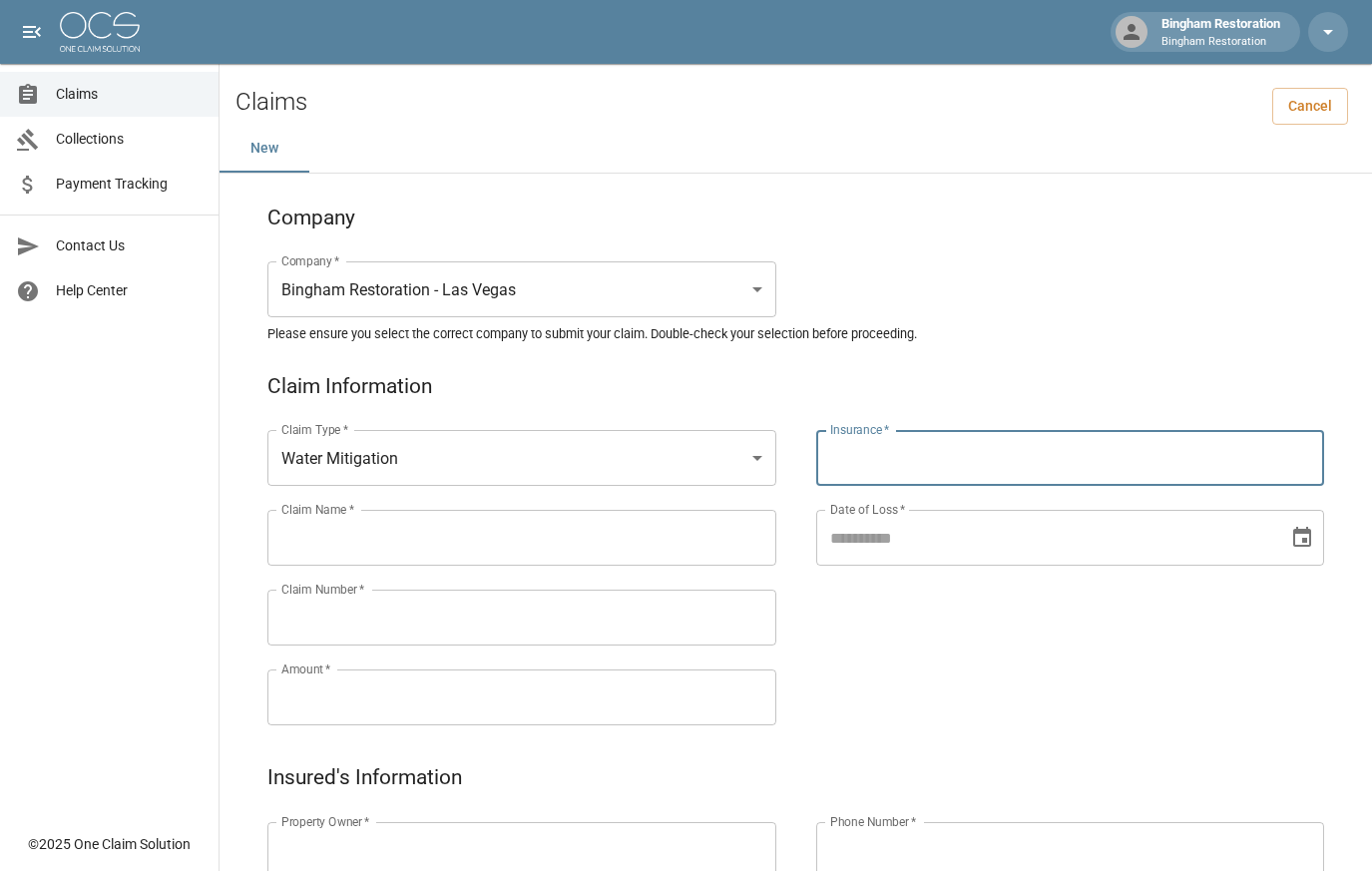 paste on "**********" 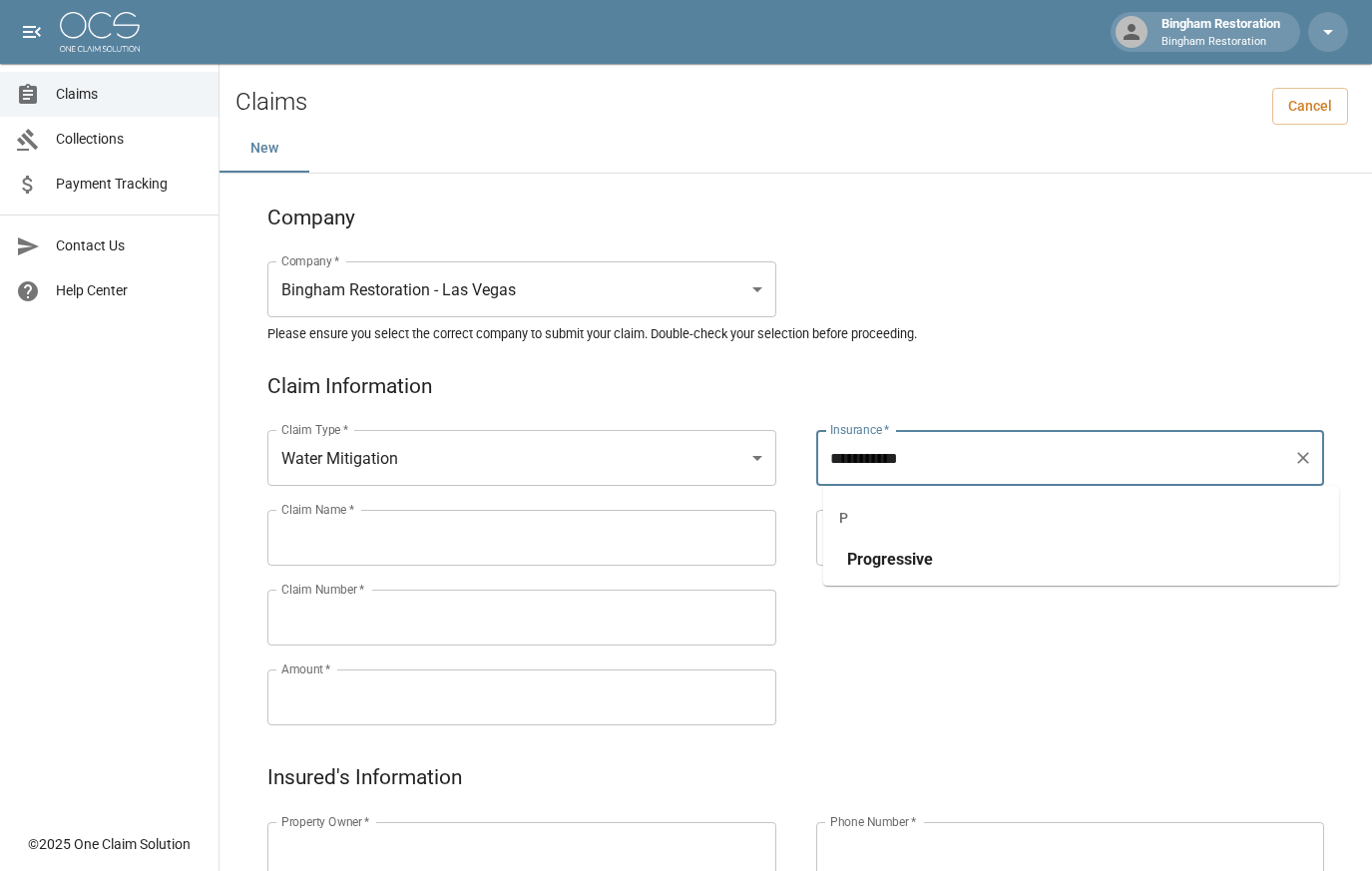 type on "**********" 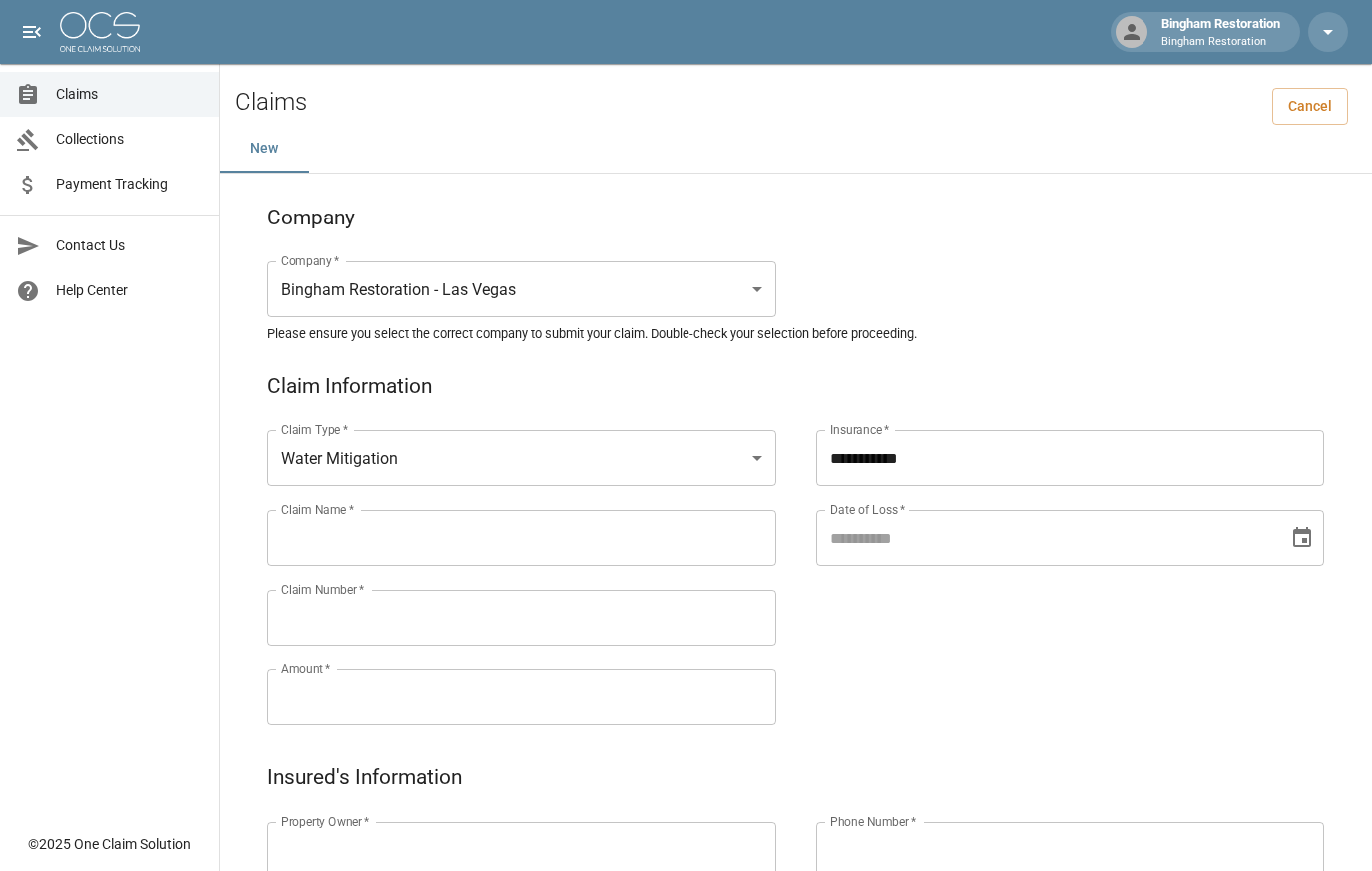 click on "**********" at bounding box center (1051, 554) 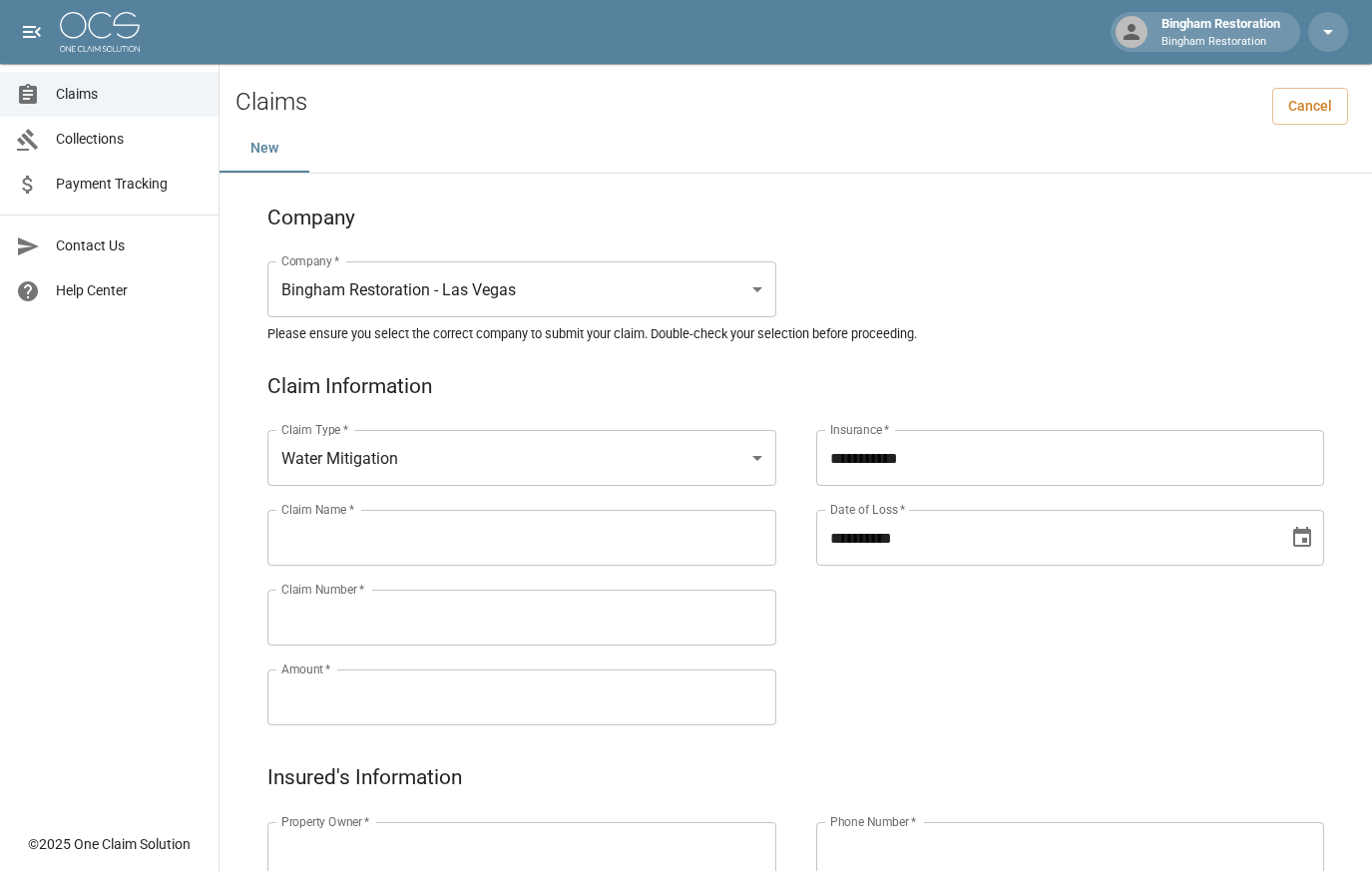 click on "**********" at bounding box center (1046, 538) 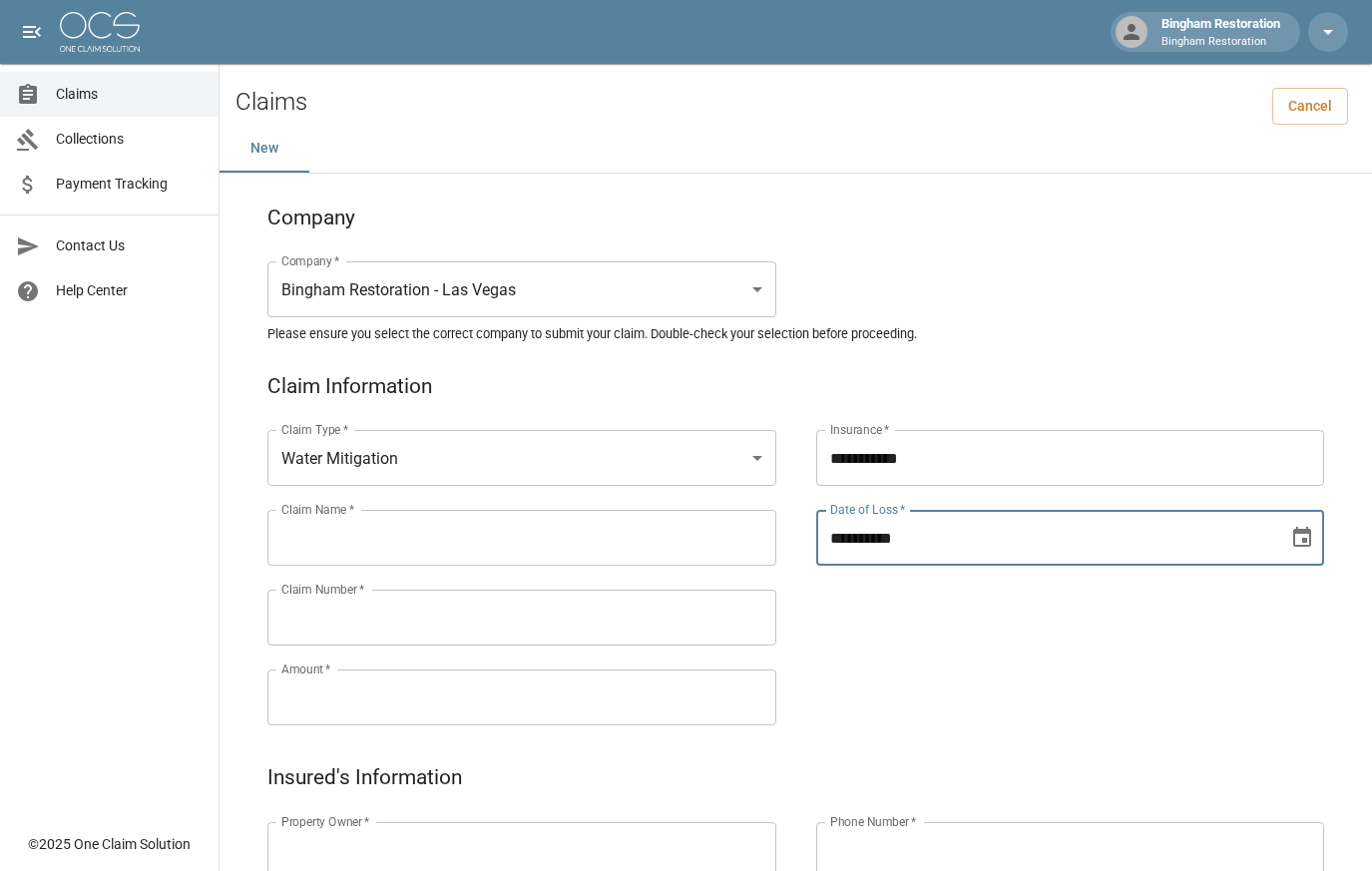 type on "**********" 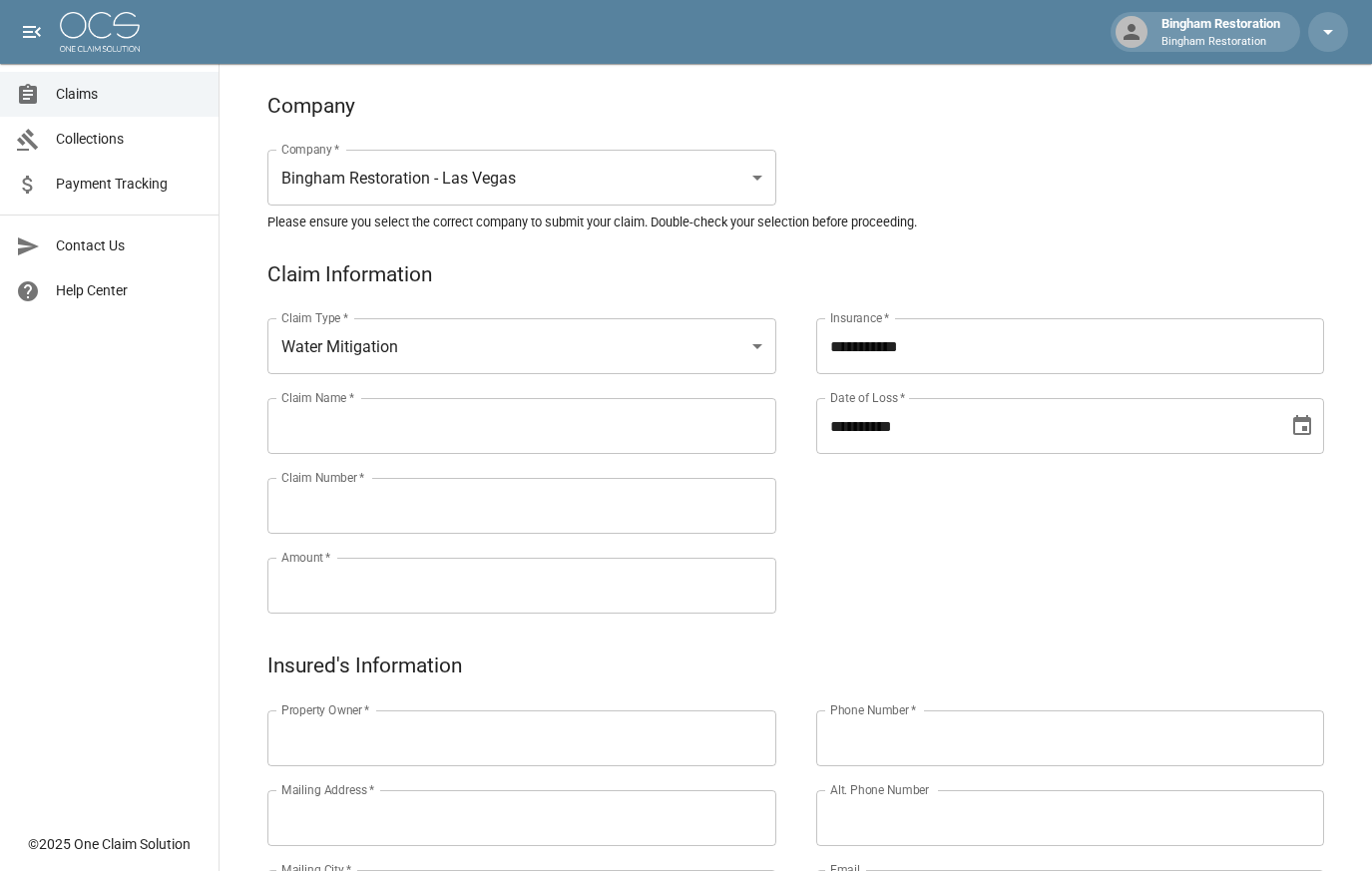 scroll, scrollTop: 100, scrollLeft: 0, axis: vertical 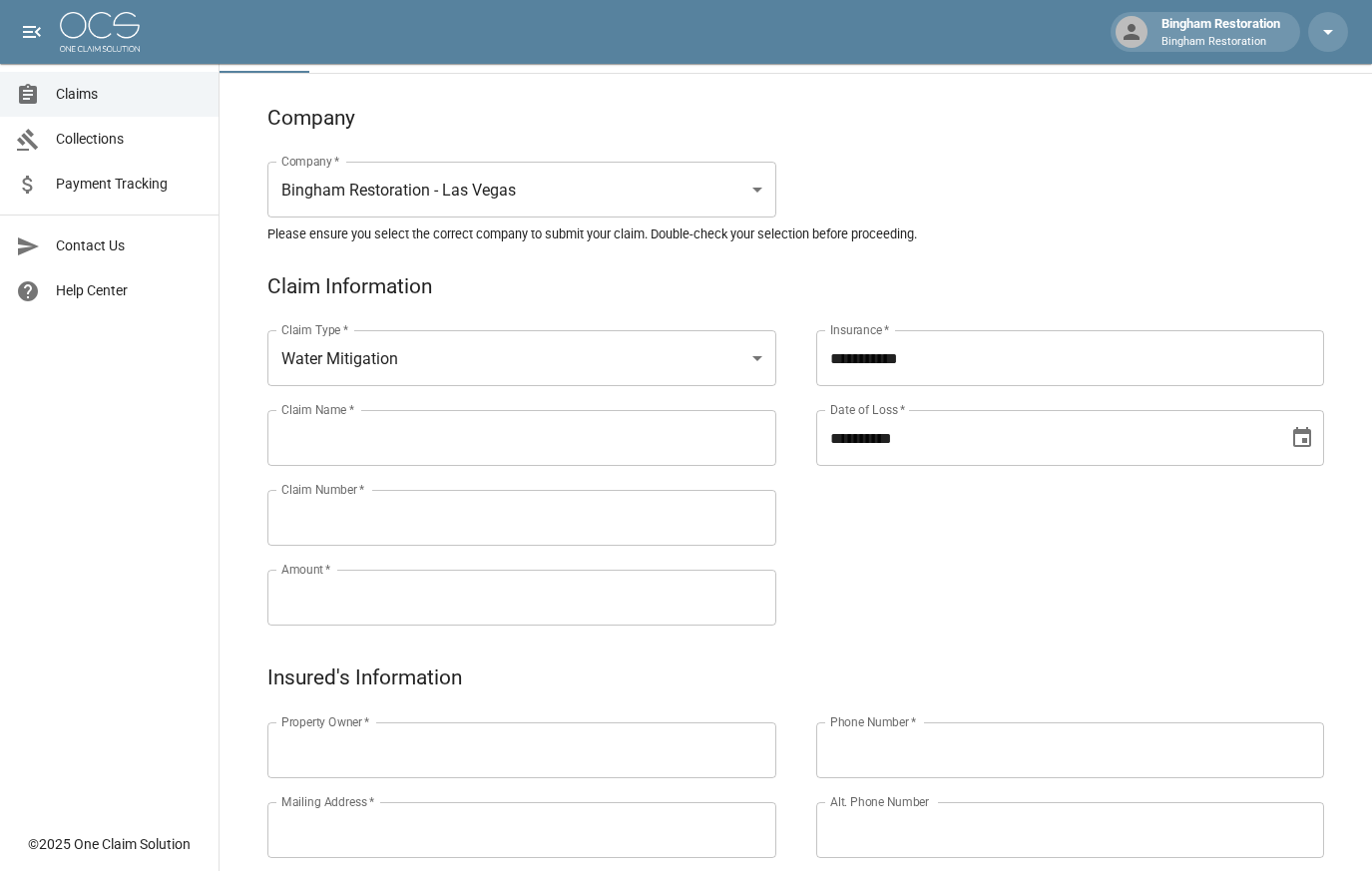 click on "Claim Name   *" at bounding box center (522, 438) 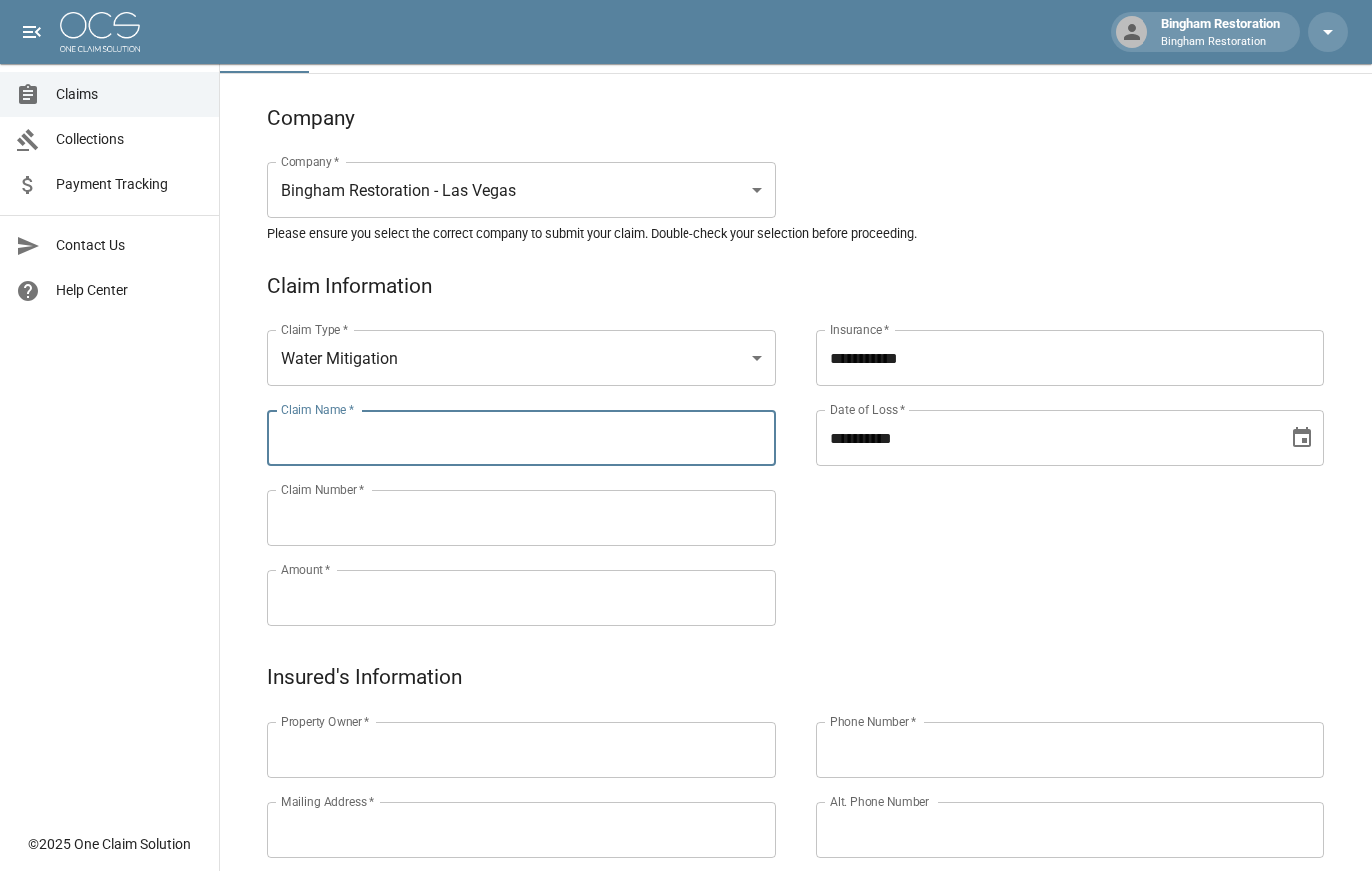 paste on "******" 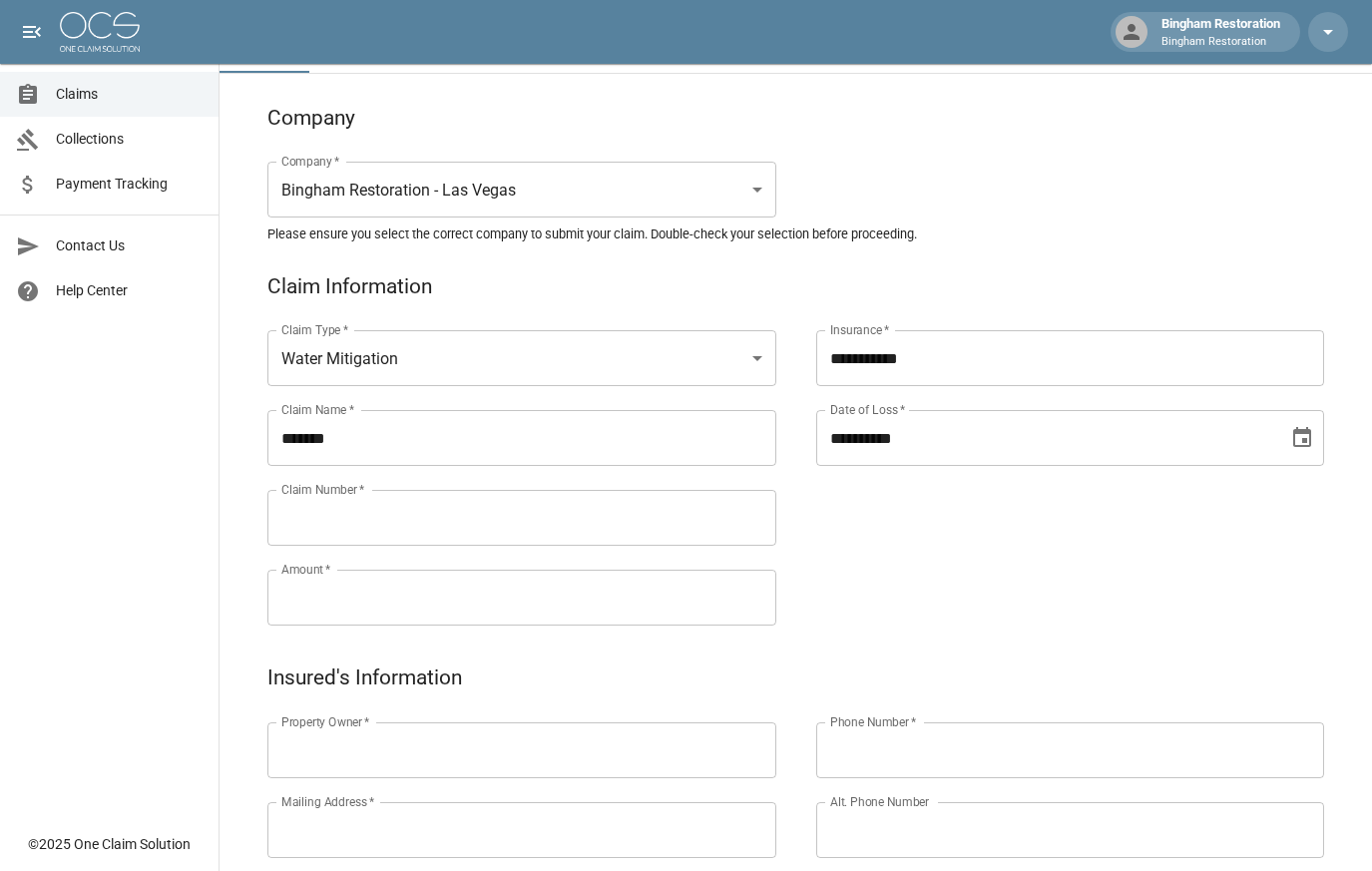 click on "*******" at bounding box center [522, 438] 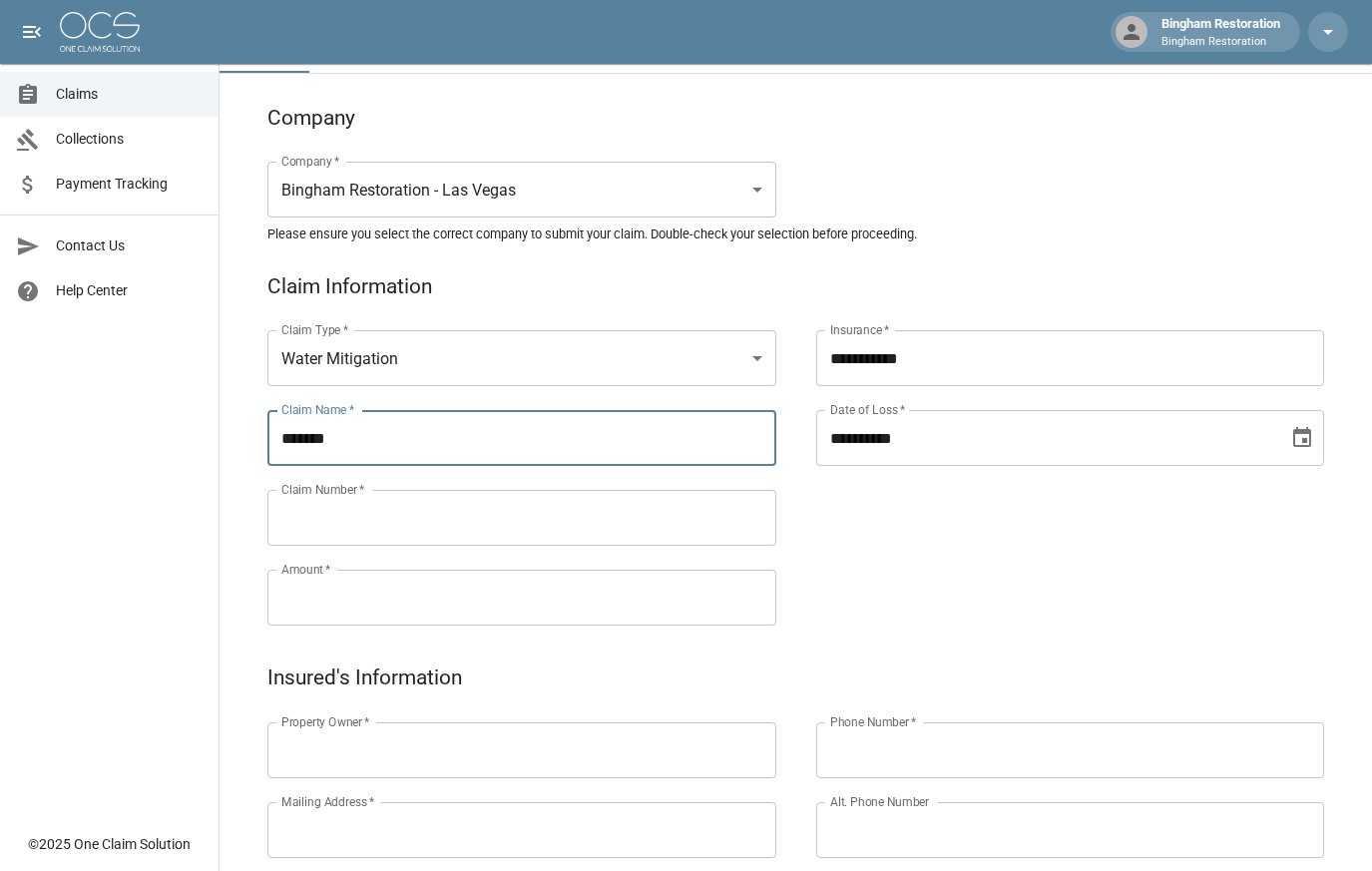 paste on "*****" 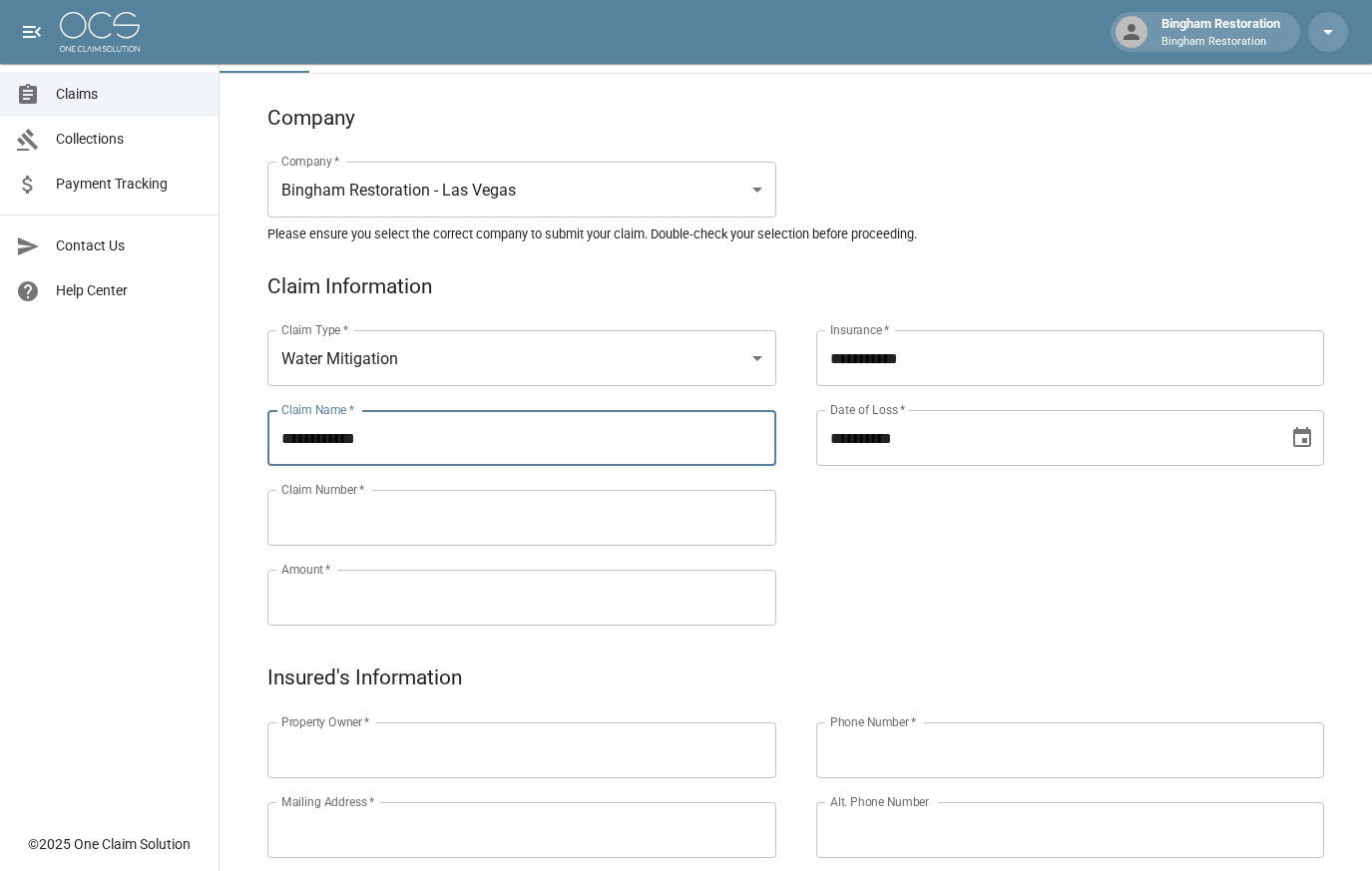 type on "**********" 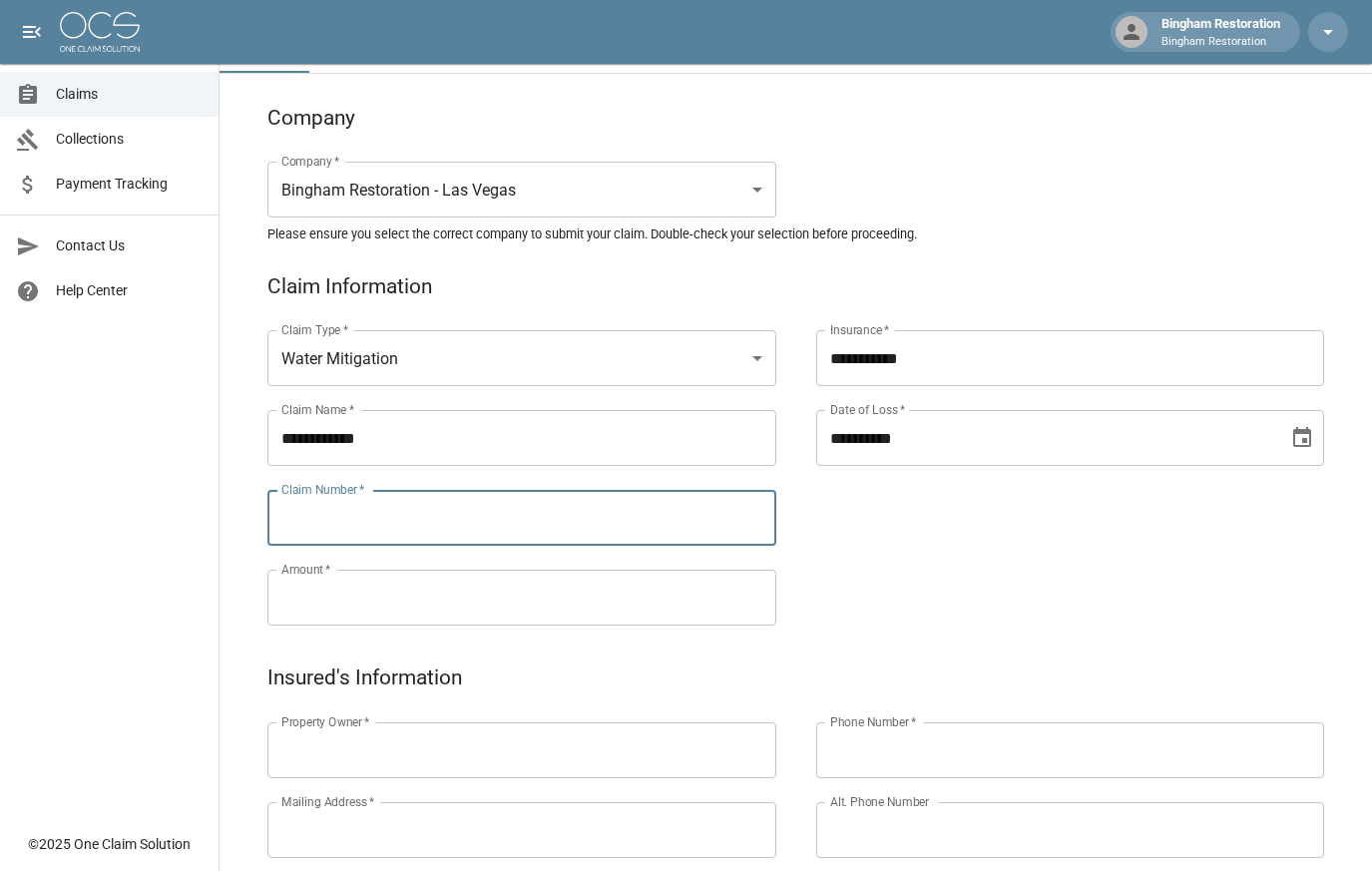 click on "Claim Number   *" at bounding box center (522, 518) 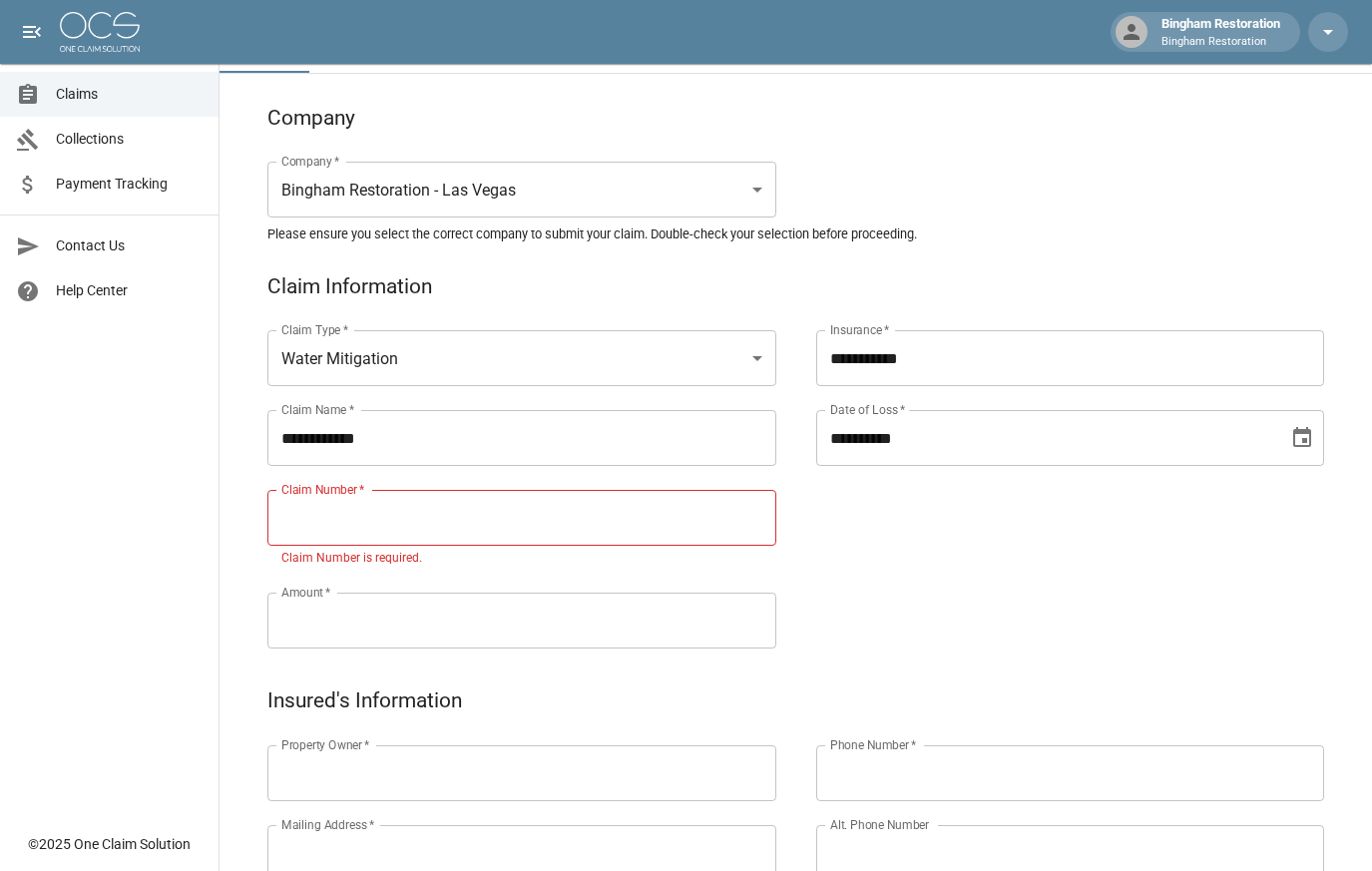 click on "Claim Number   *" at bounding box center [522, 518] 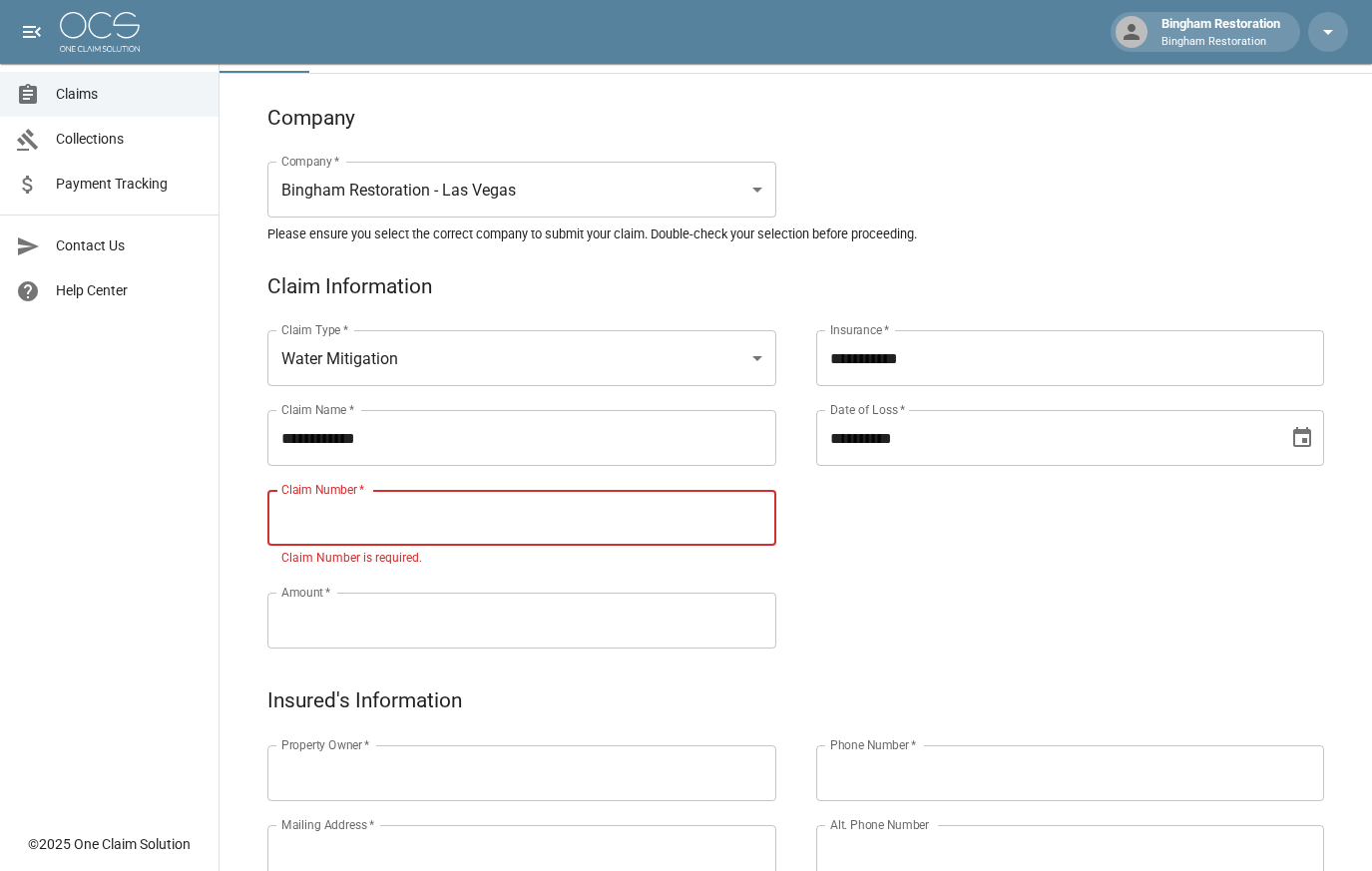 paste on "*******" 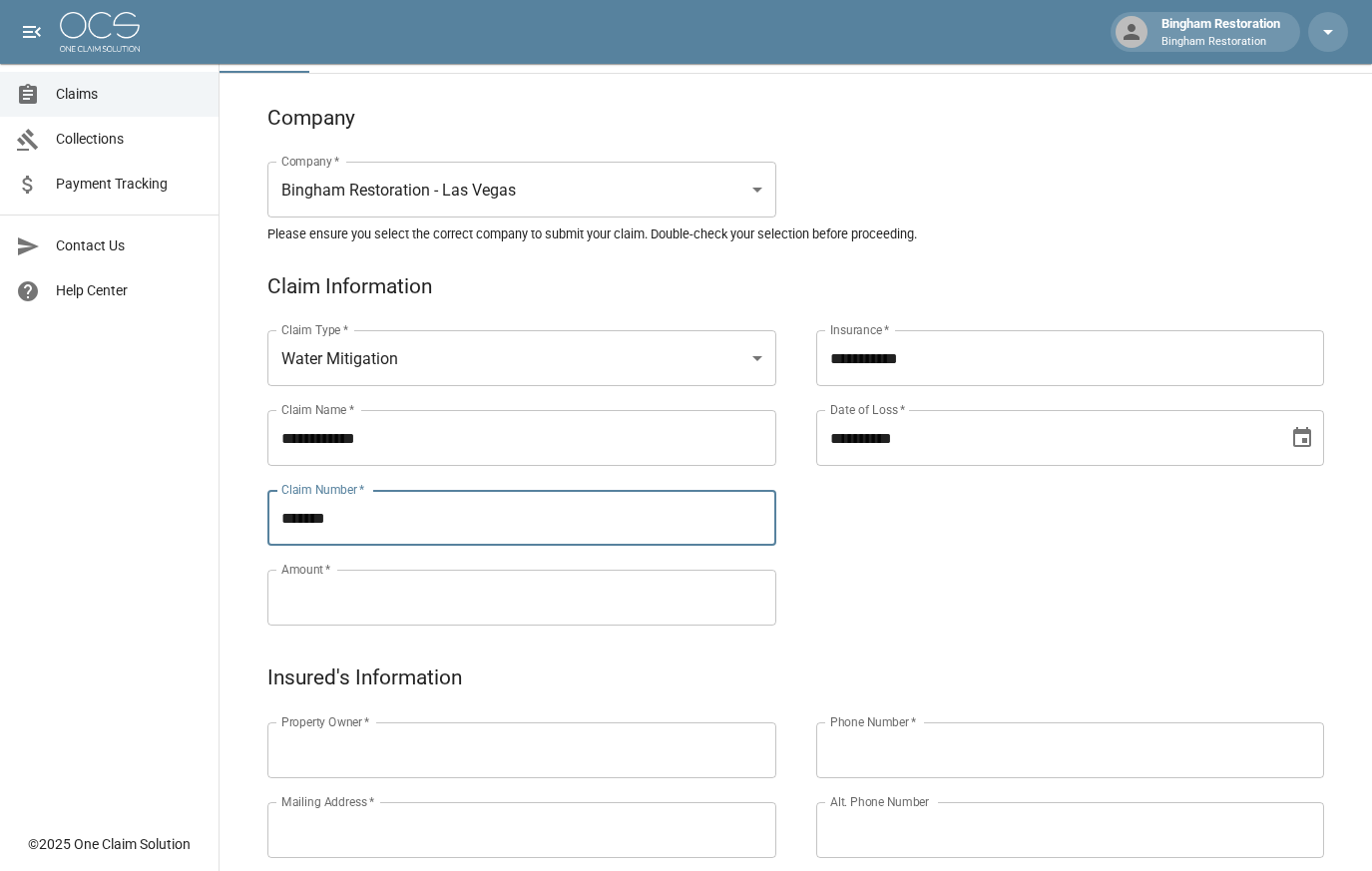 type on "*******" 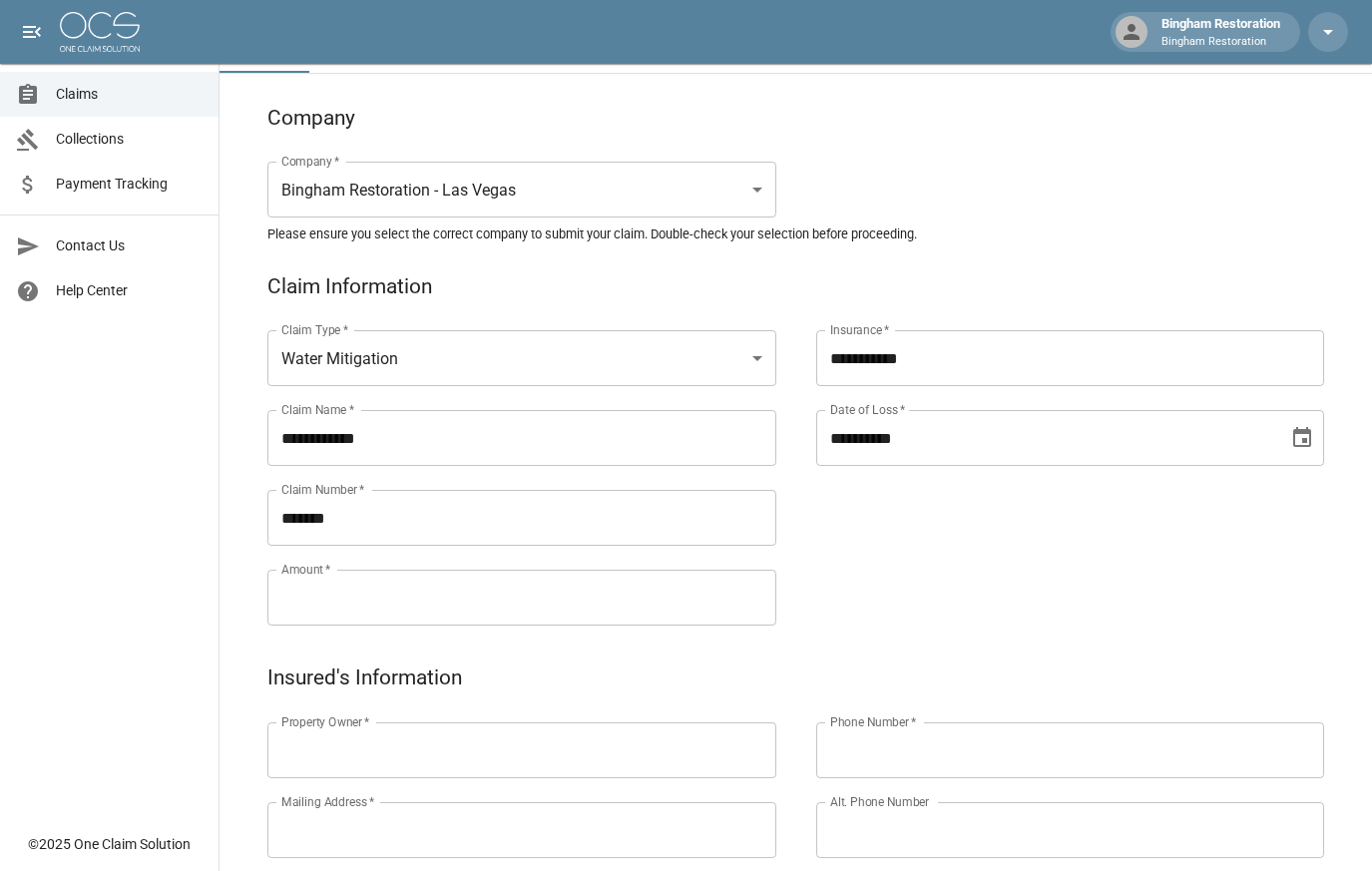 click on "**********" at bounding box center [1051, 454] 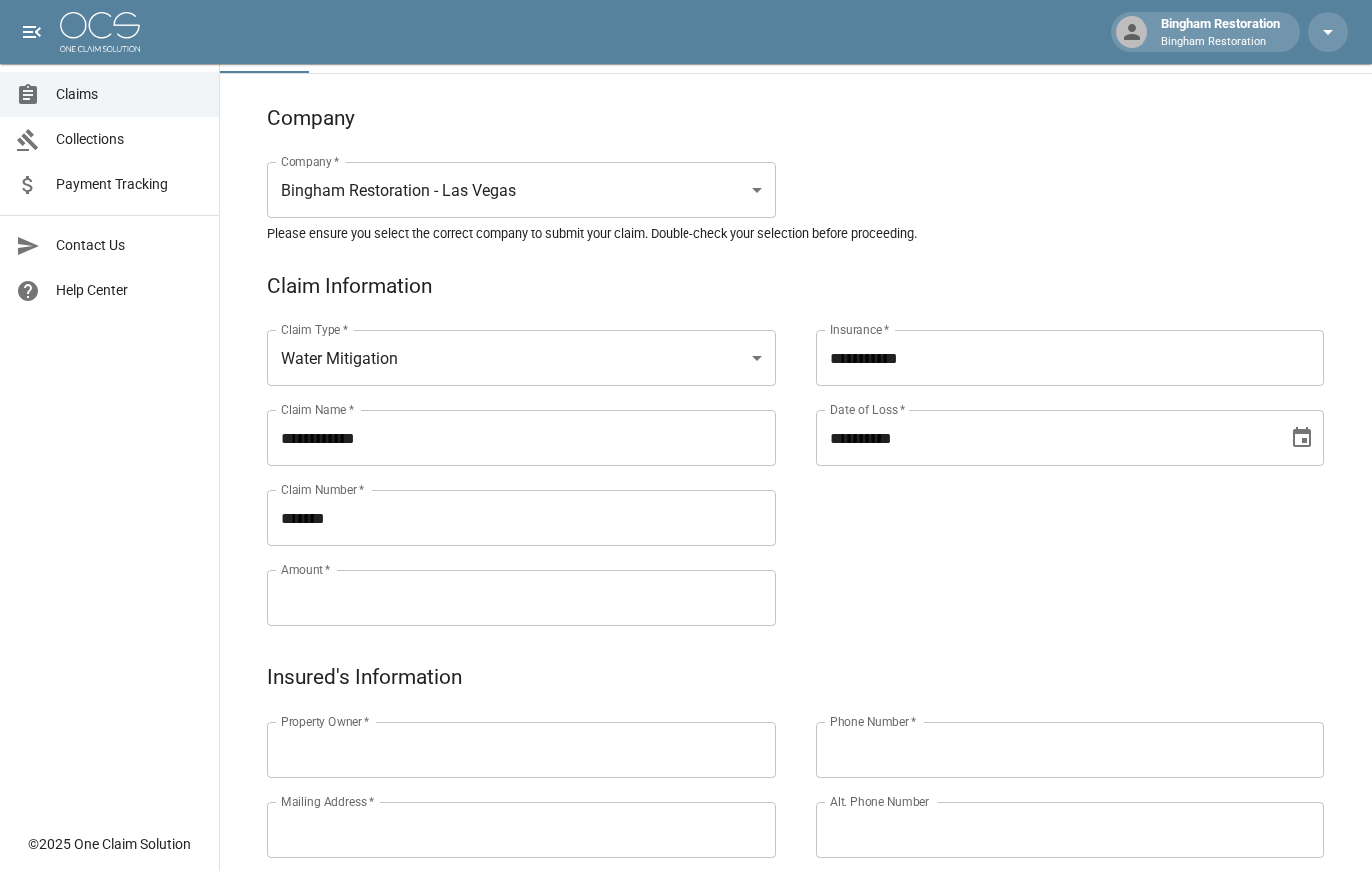 click on "Amount   *" at bounding box center (522, 598) 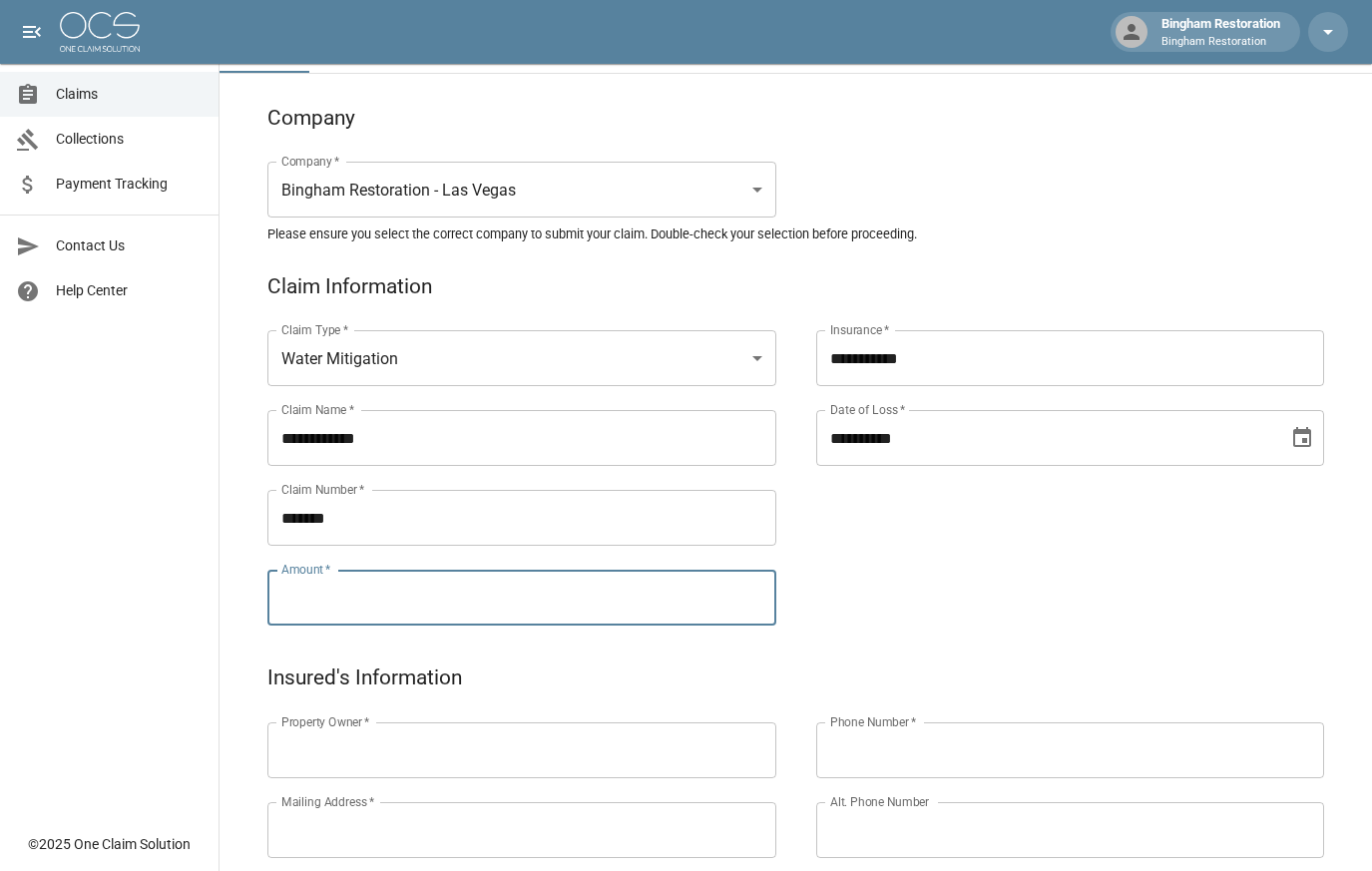 paste on "*********" 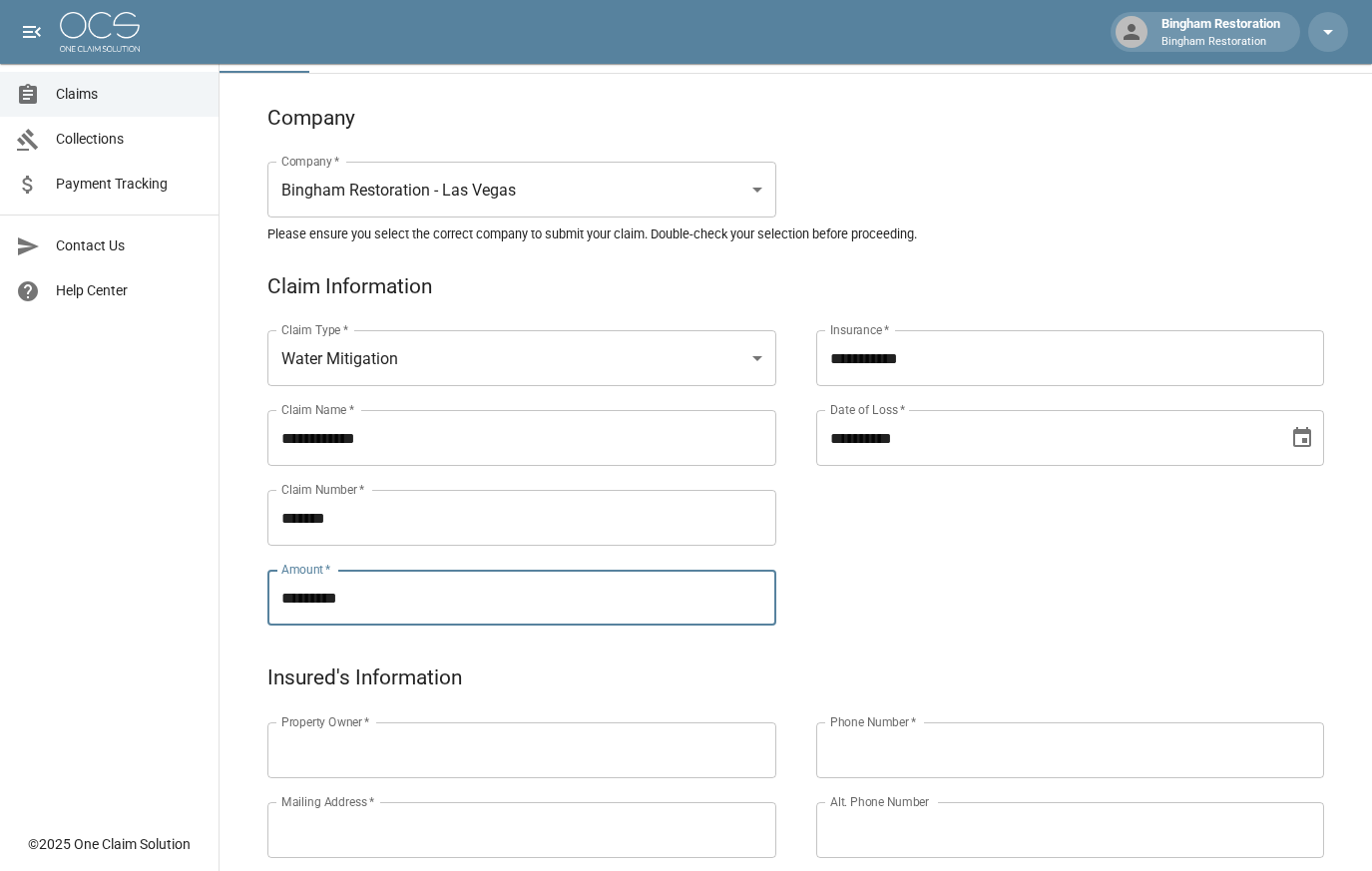 type on "*********" 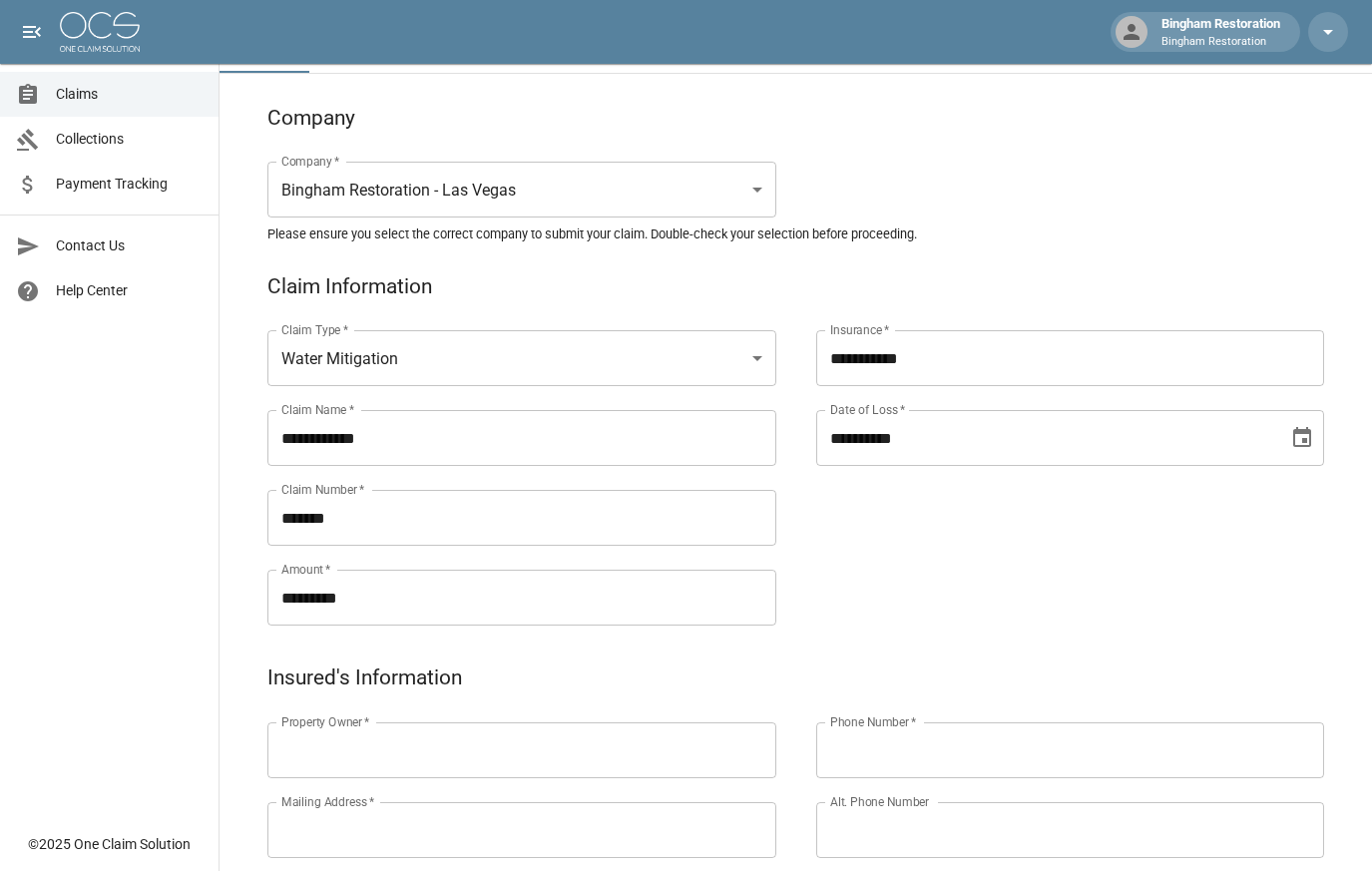 click on "**********" at bounding box center [1051, 454] 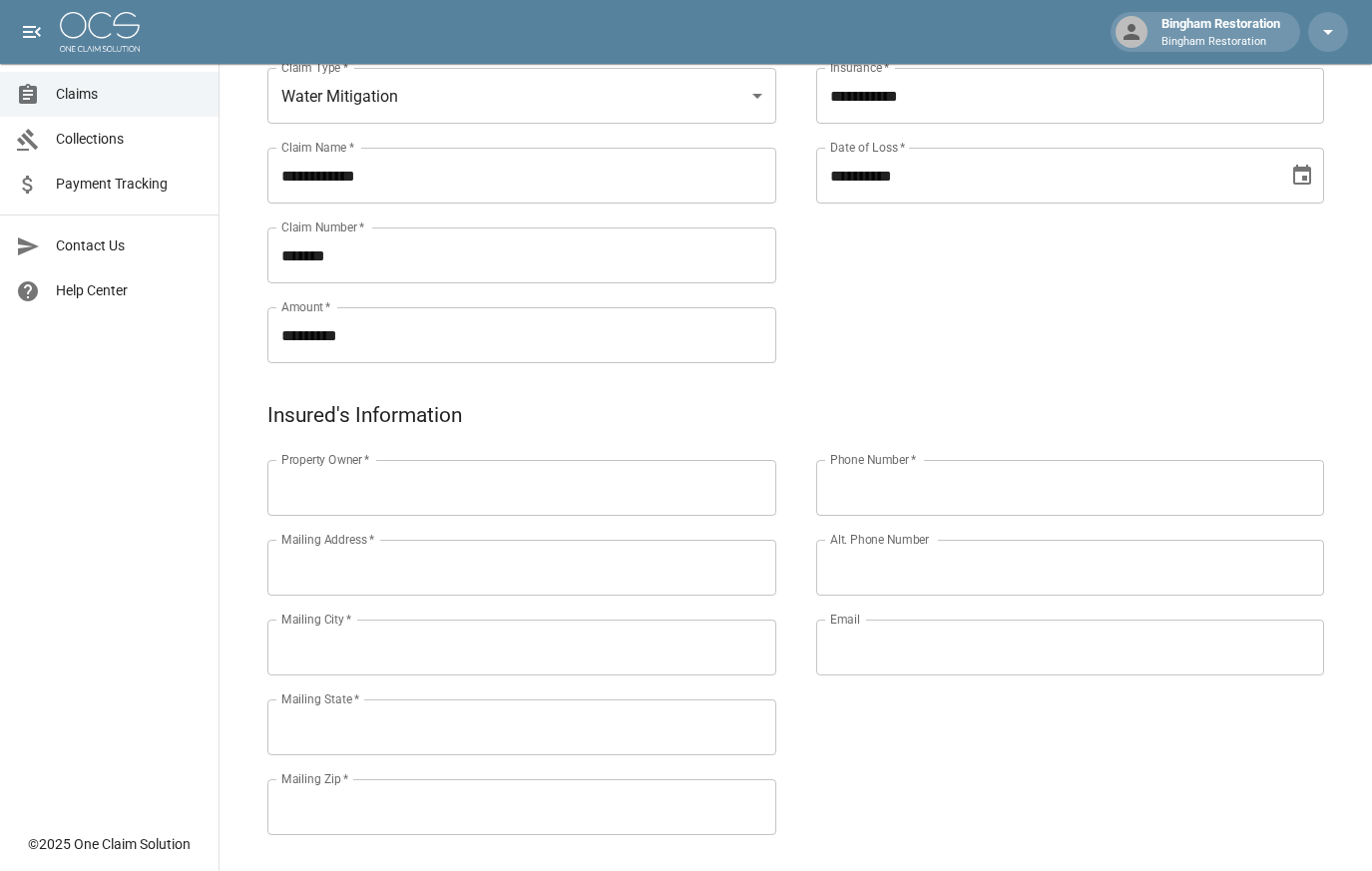 scroll, scrollTop: 399, scrollLeft: 0, axis: vertical 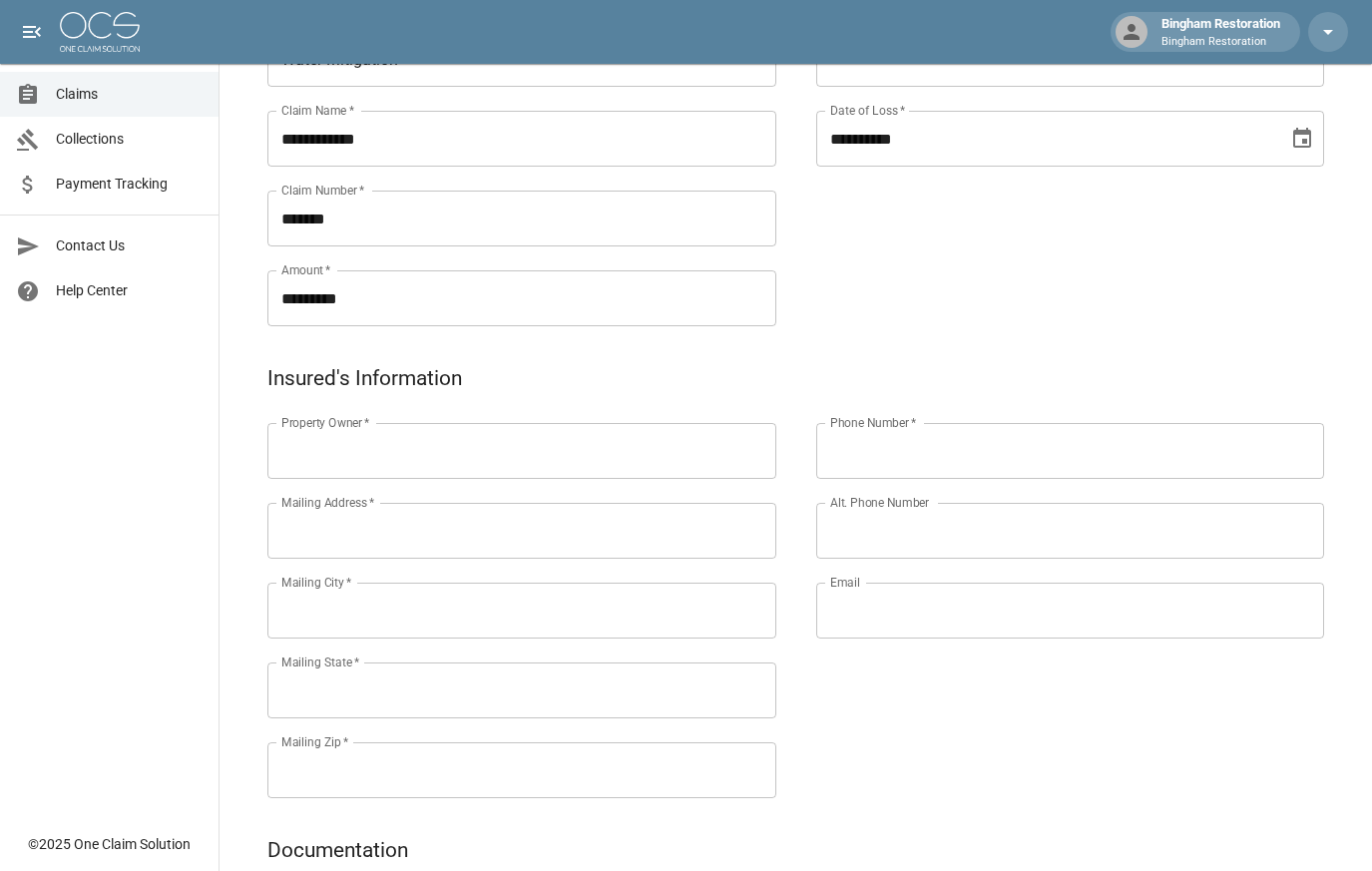 click on "Property Owner   *" at bounding box center (522, 451) 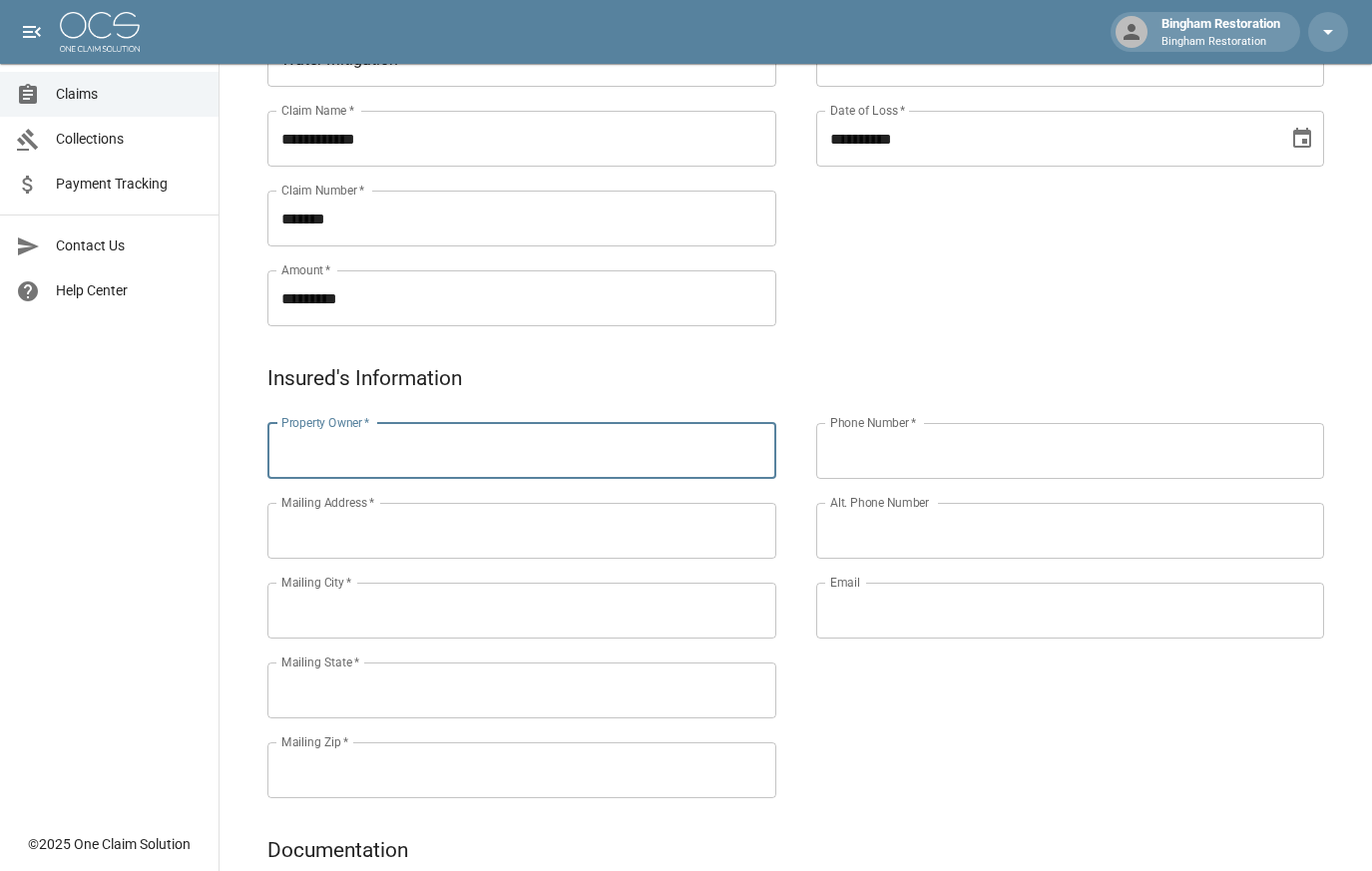 paste on "**********" 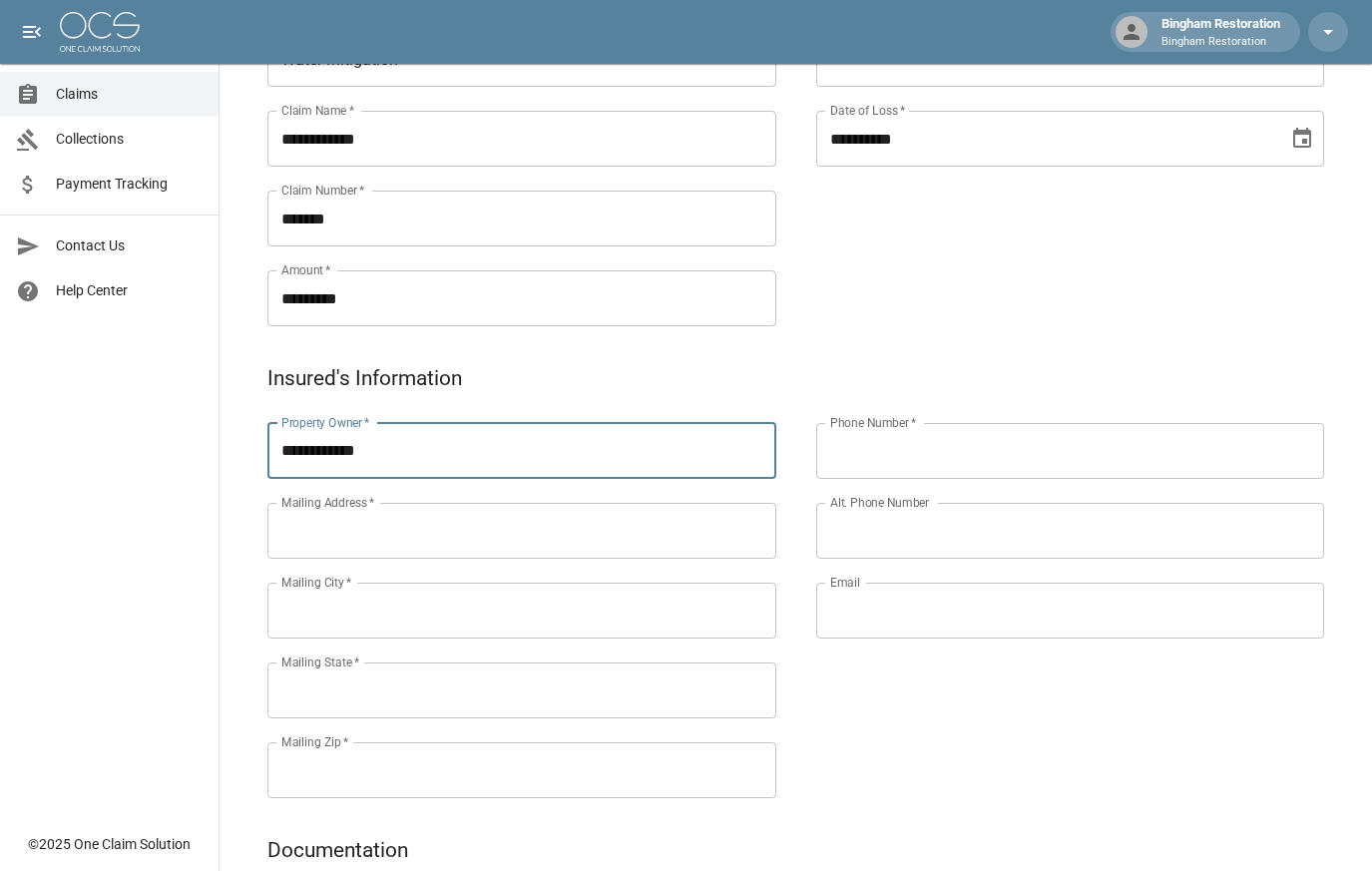 type on "**********" 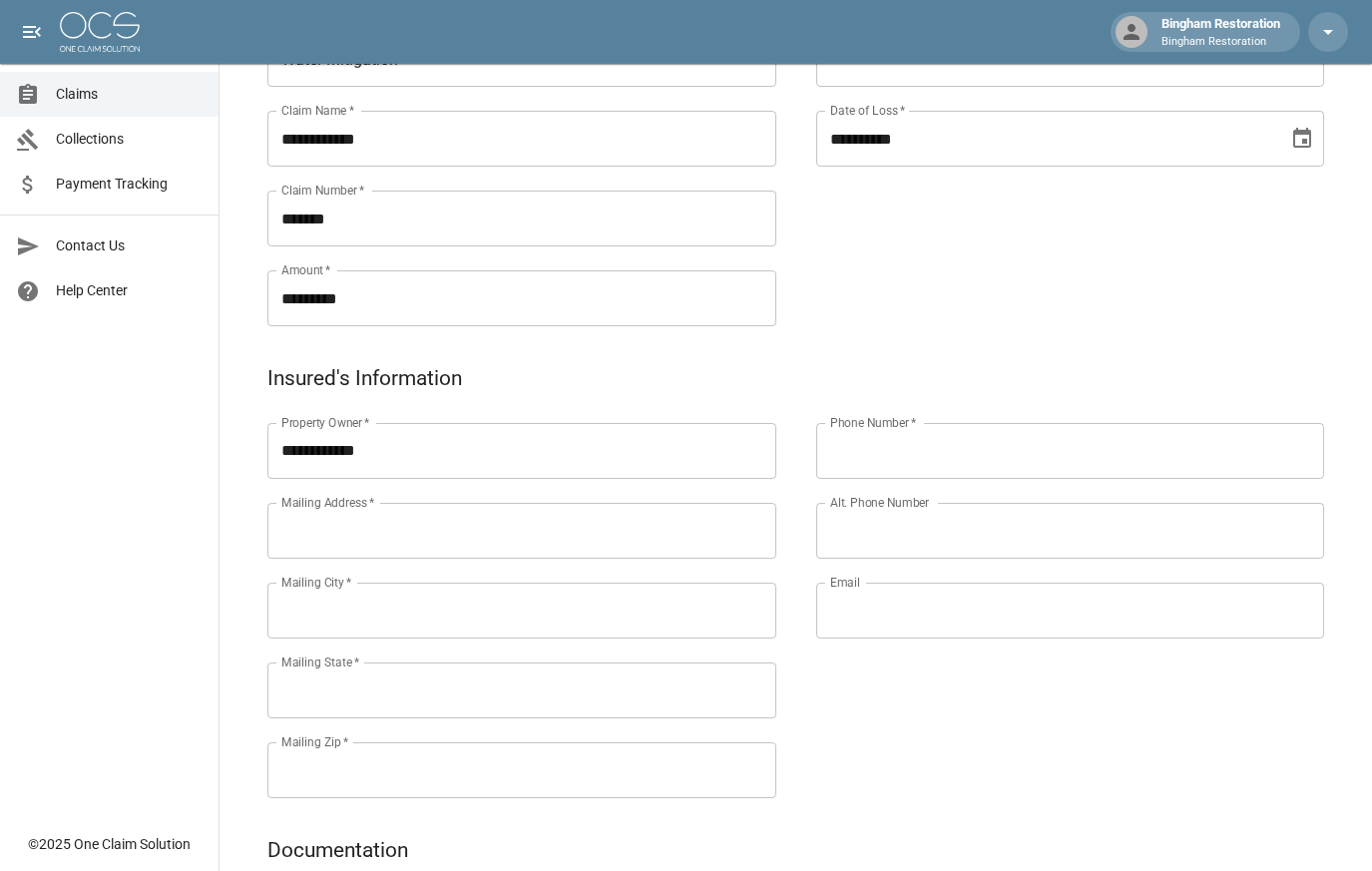 click on "Phone Number   *" at bounding box center [1071, 451] 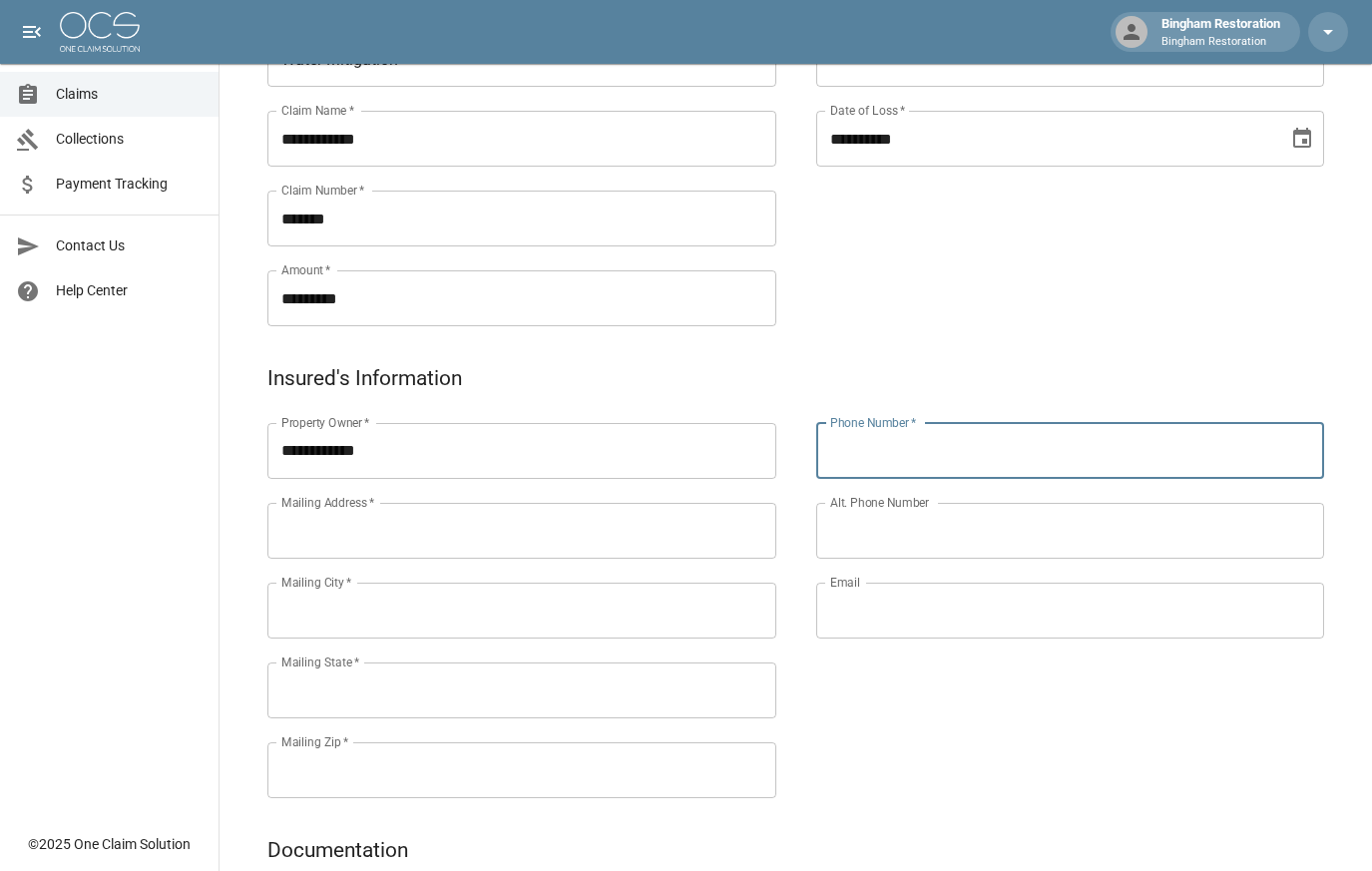paste on "**********" 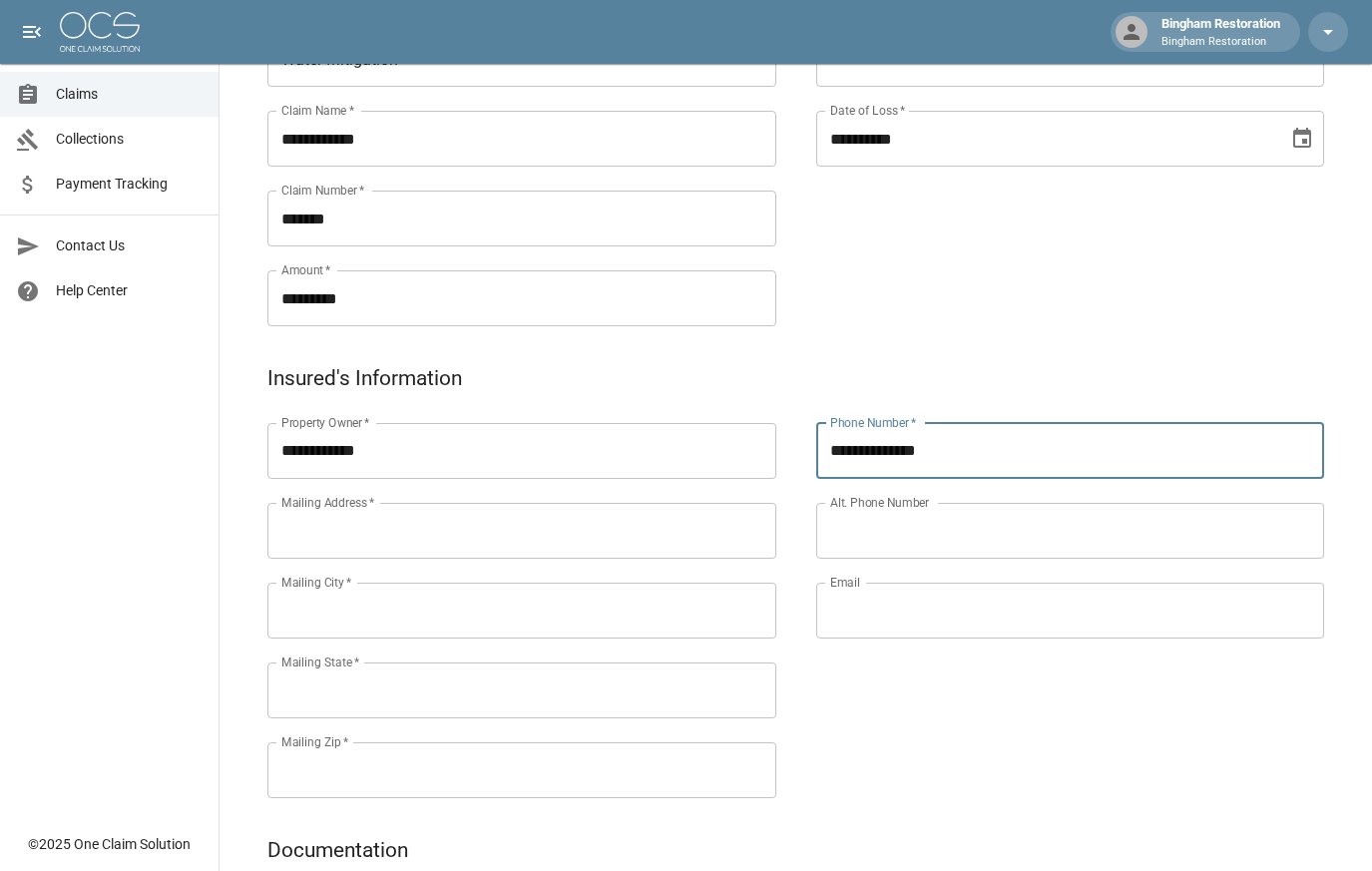 type on "**********" 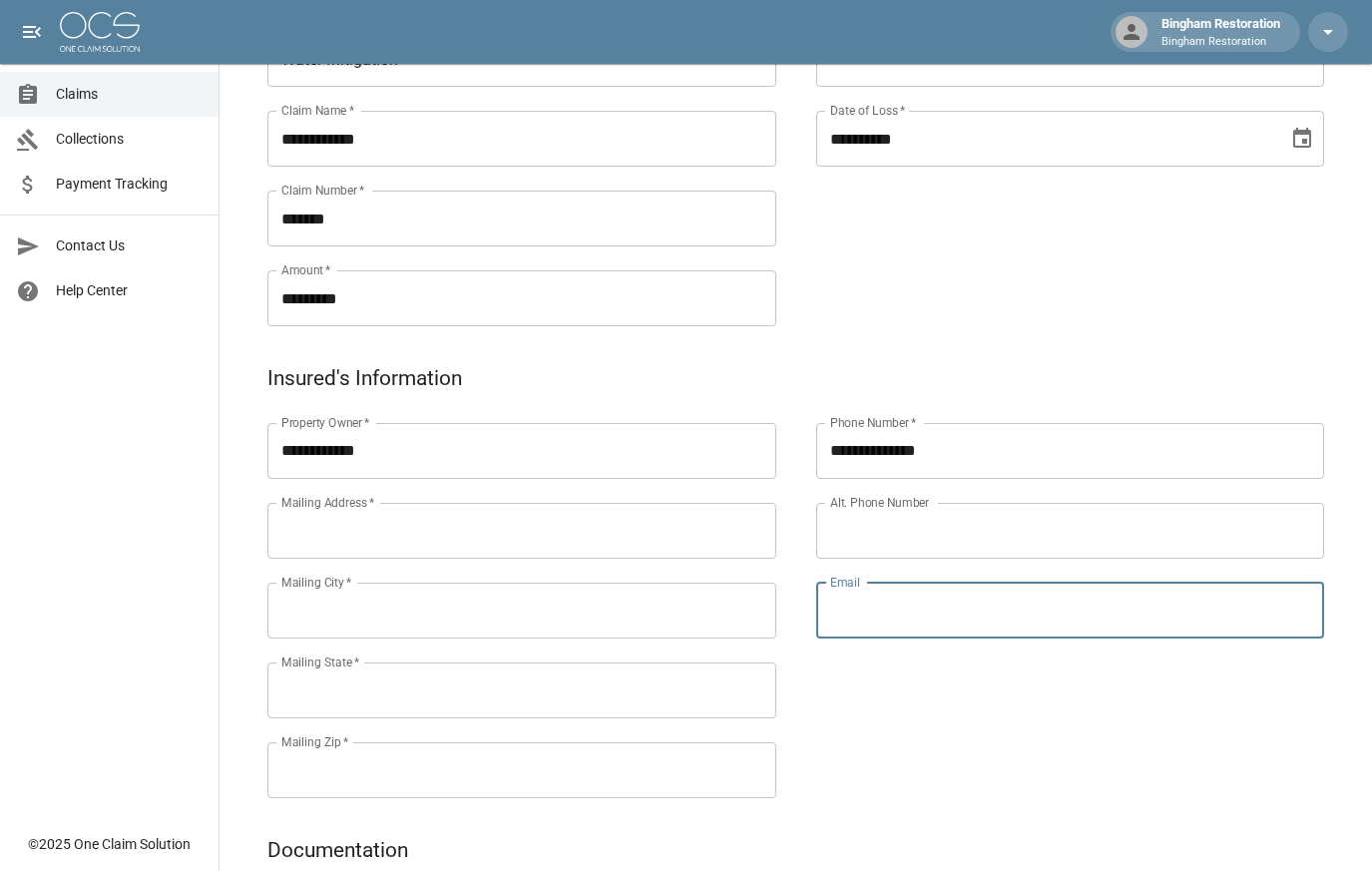 click on "Email" at bounding box center [1071, 611] 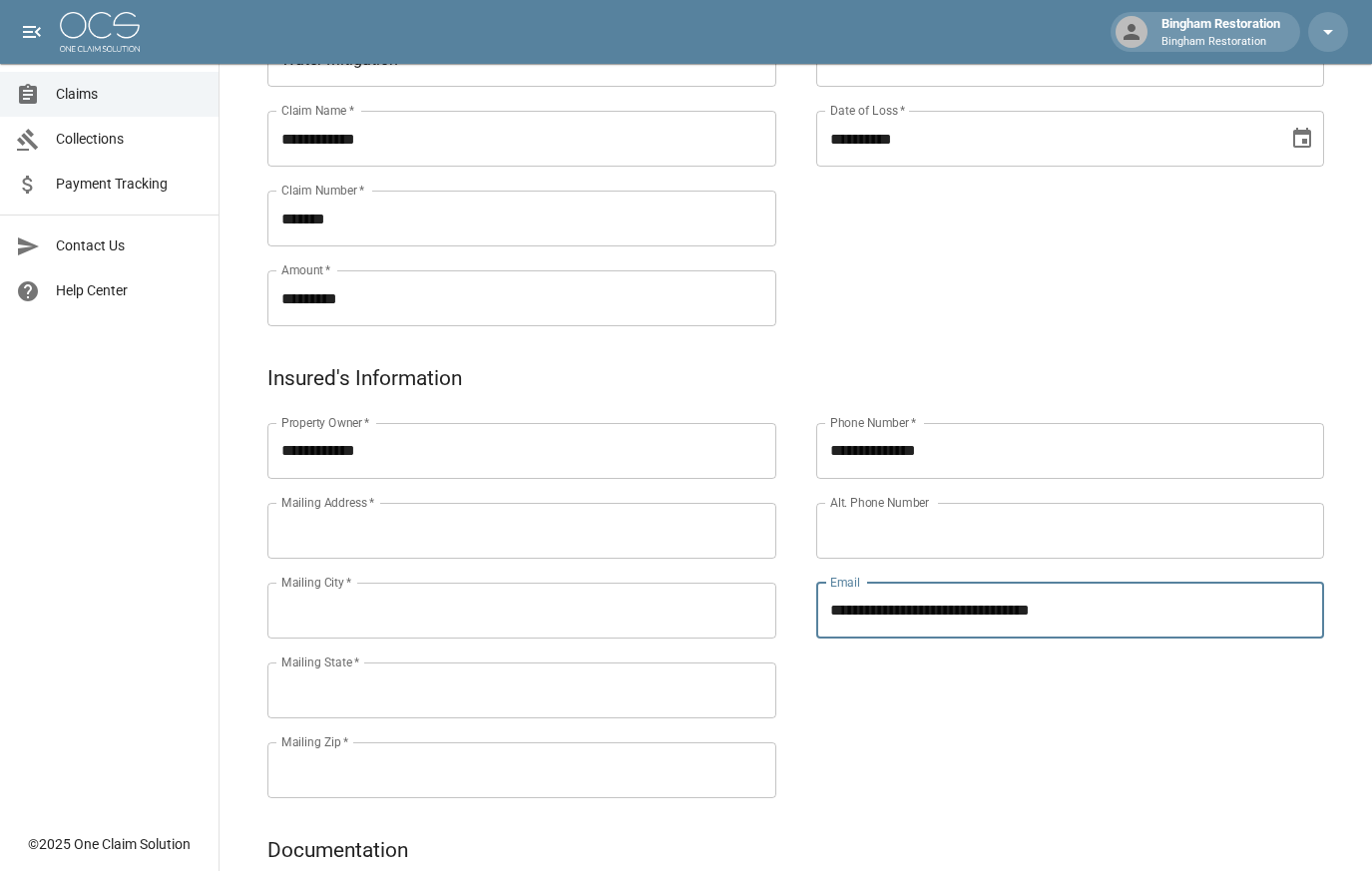 type on "**********" 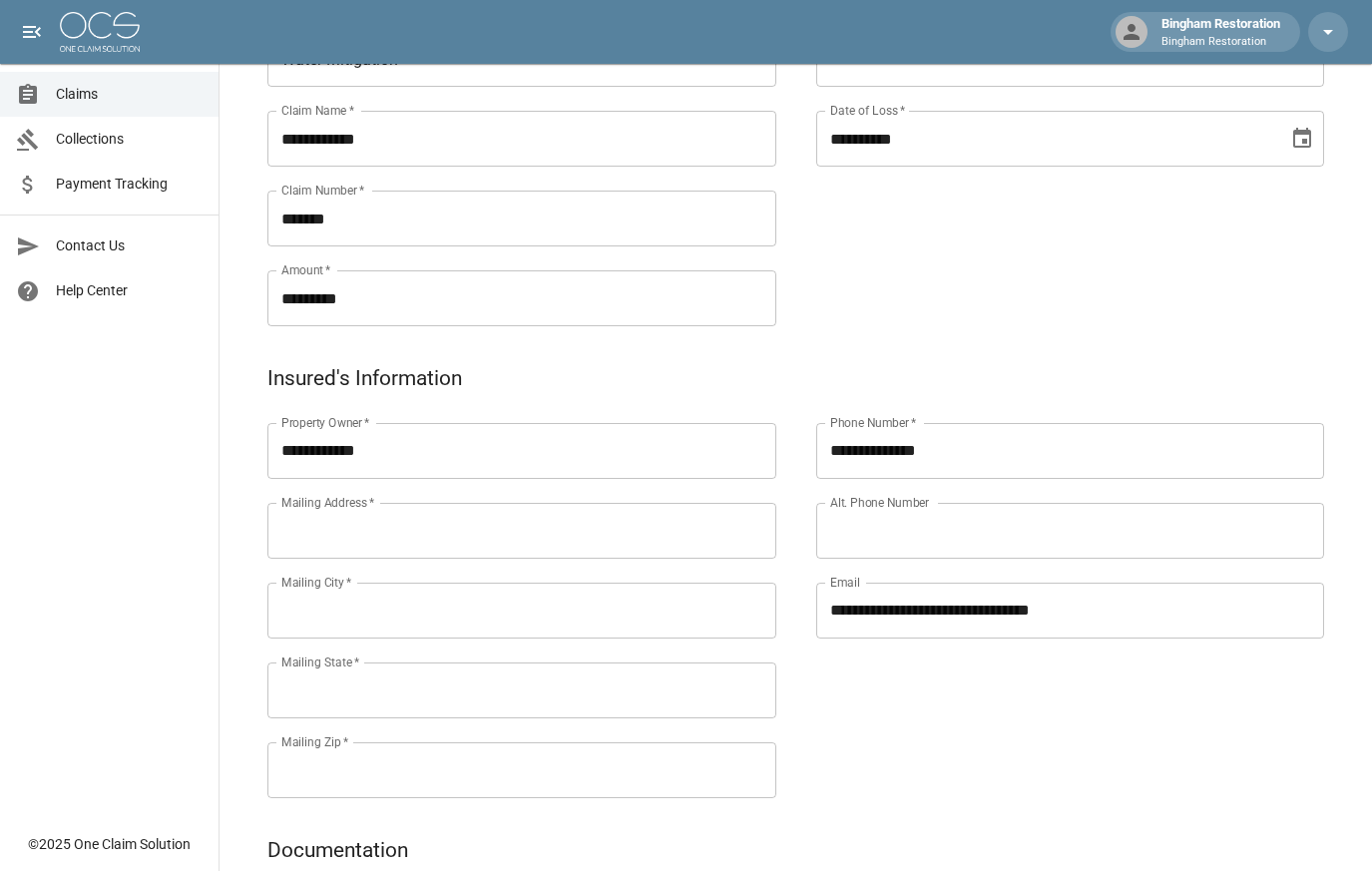 click on "**********" at bounding box center (1051, 587) 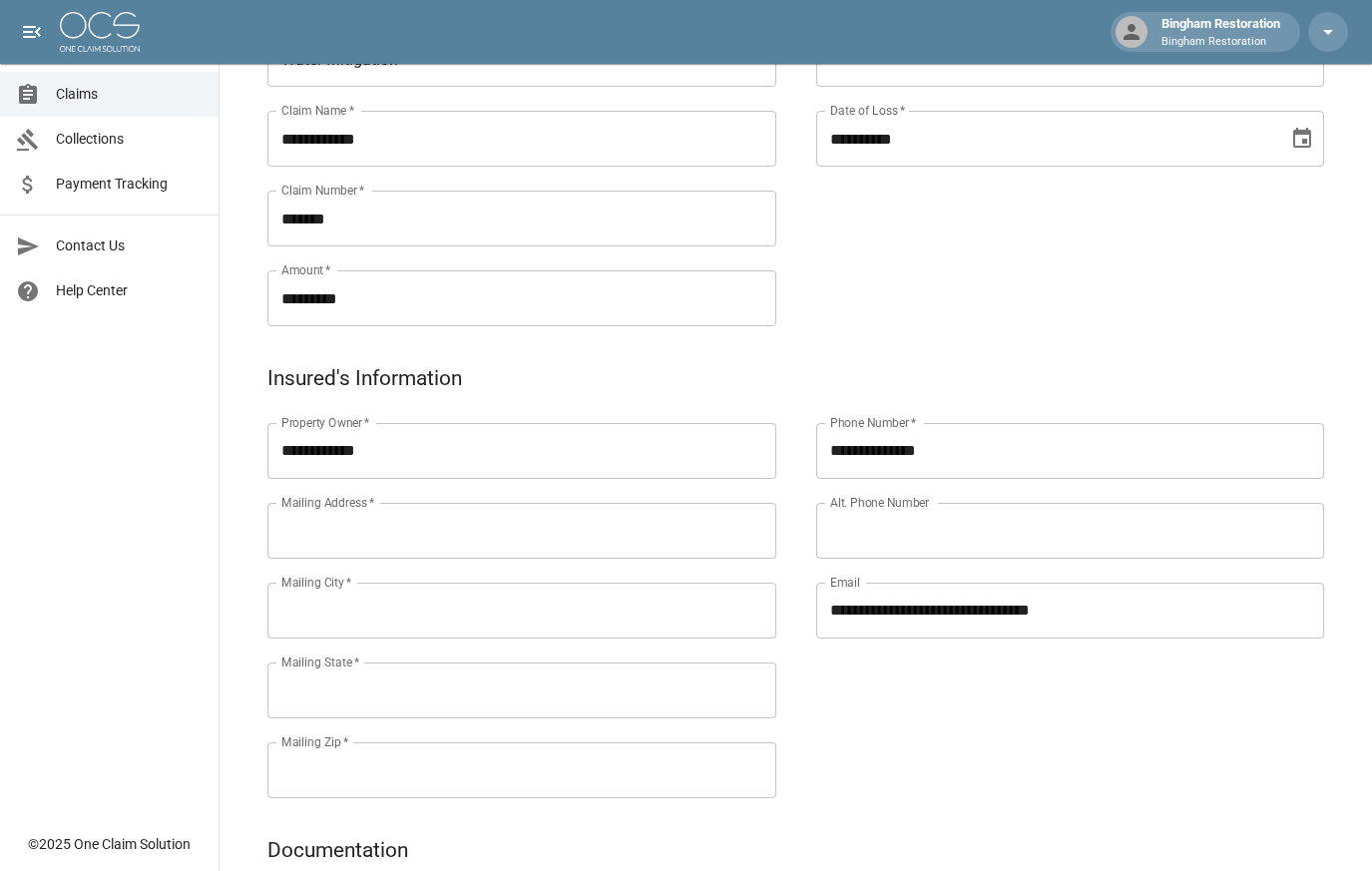 click on "*" at bounding box center (371, 502) 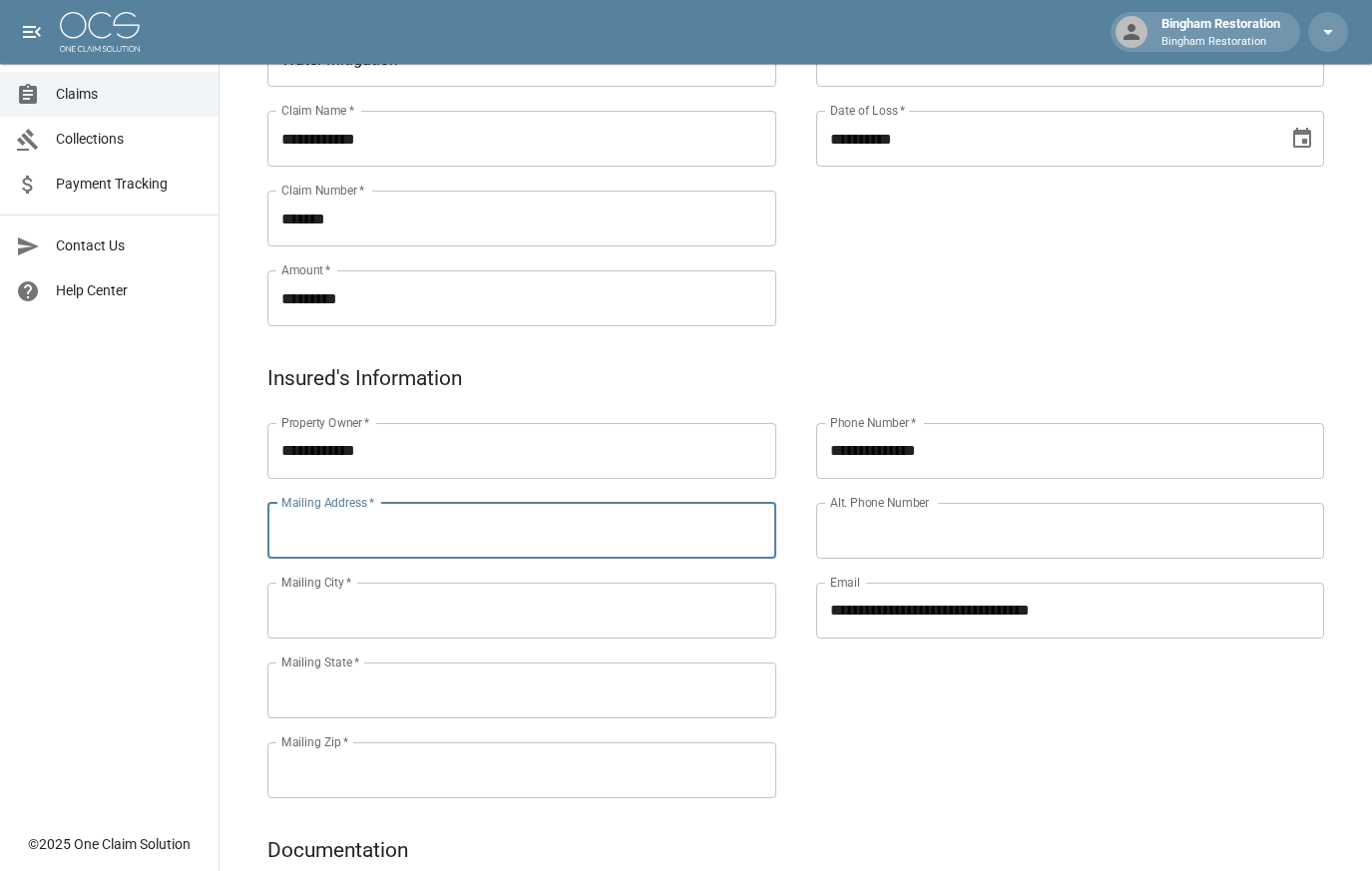 paste on "**********" 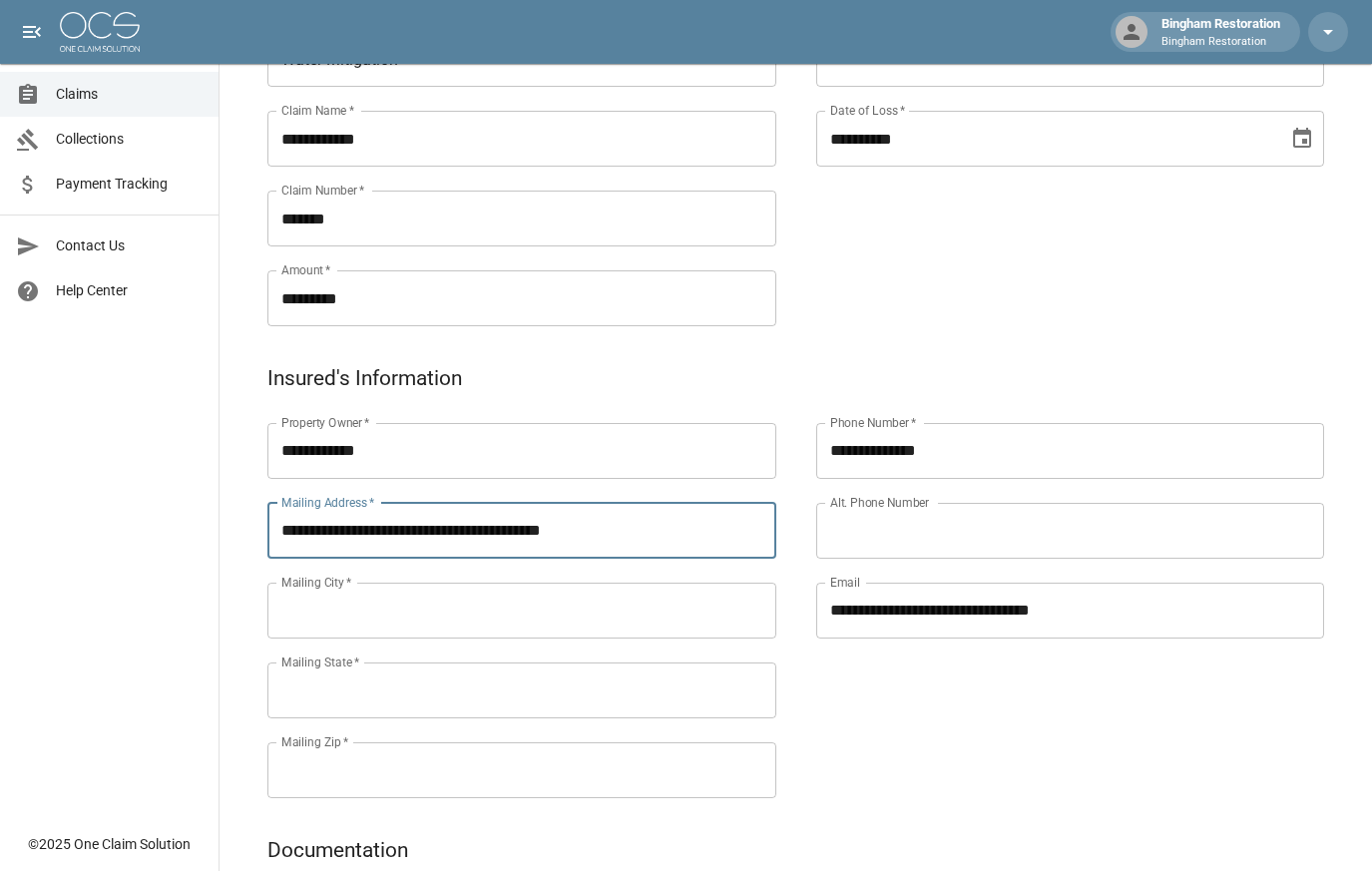 type on "**********" 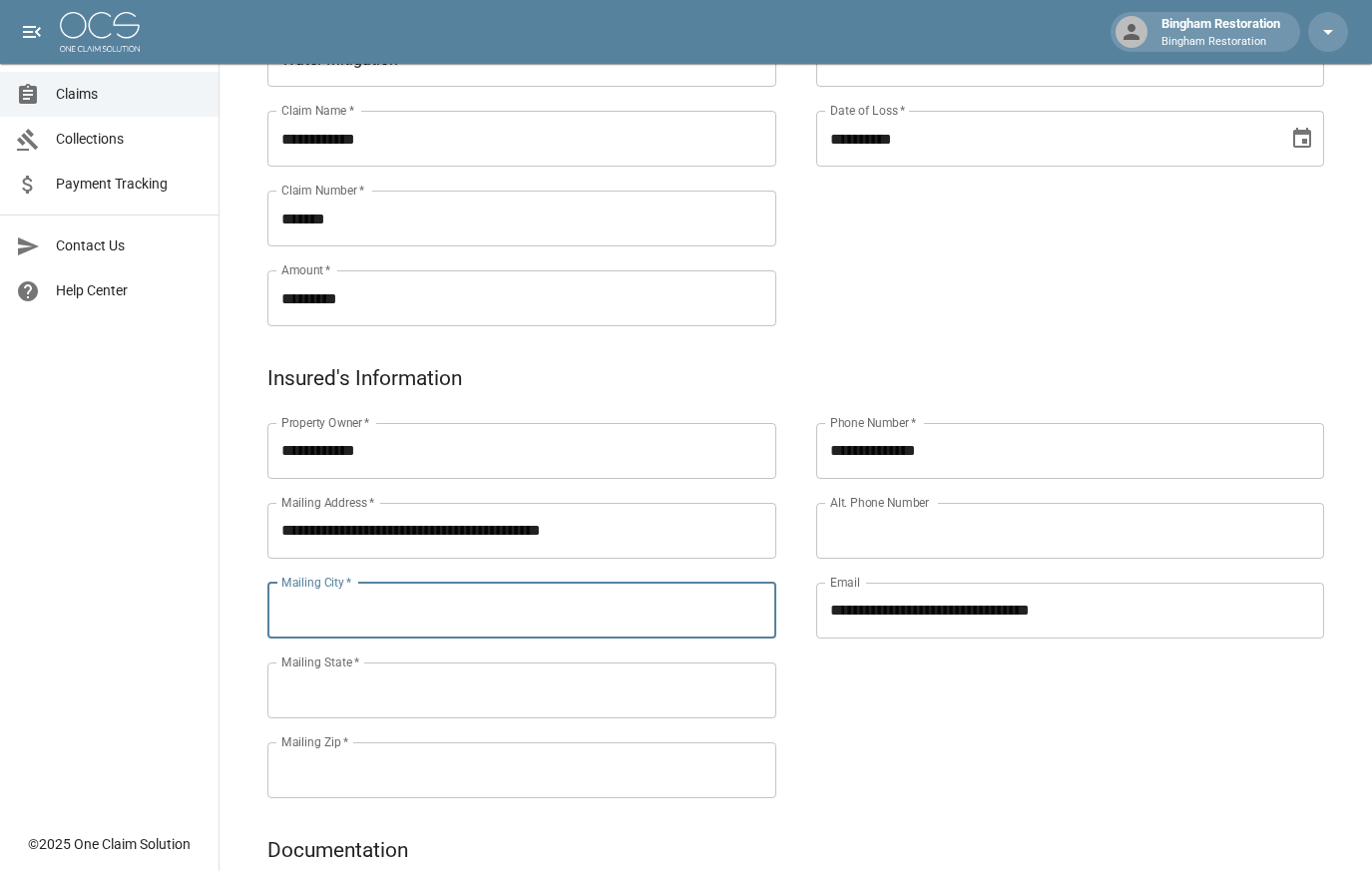 type on "*********" 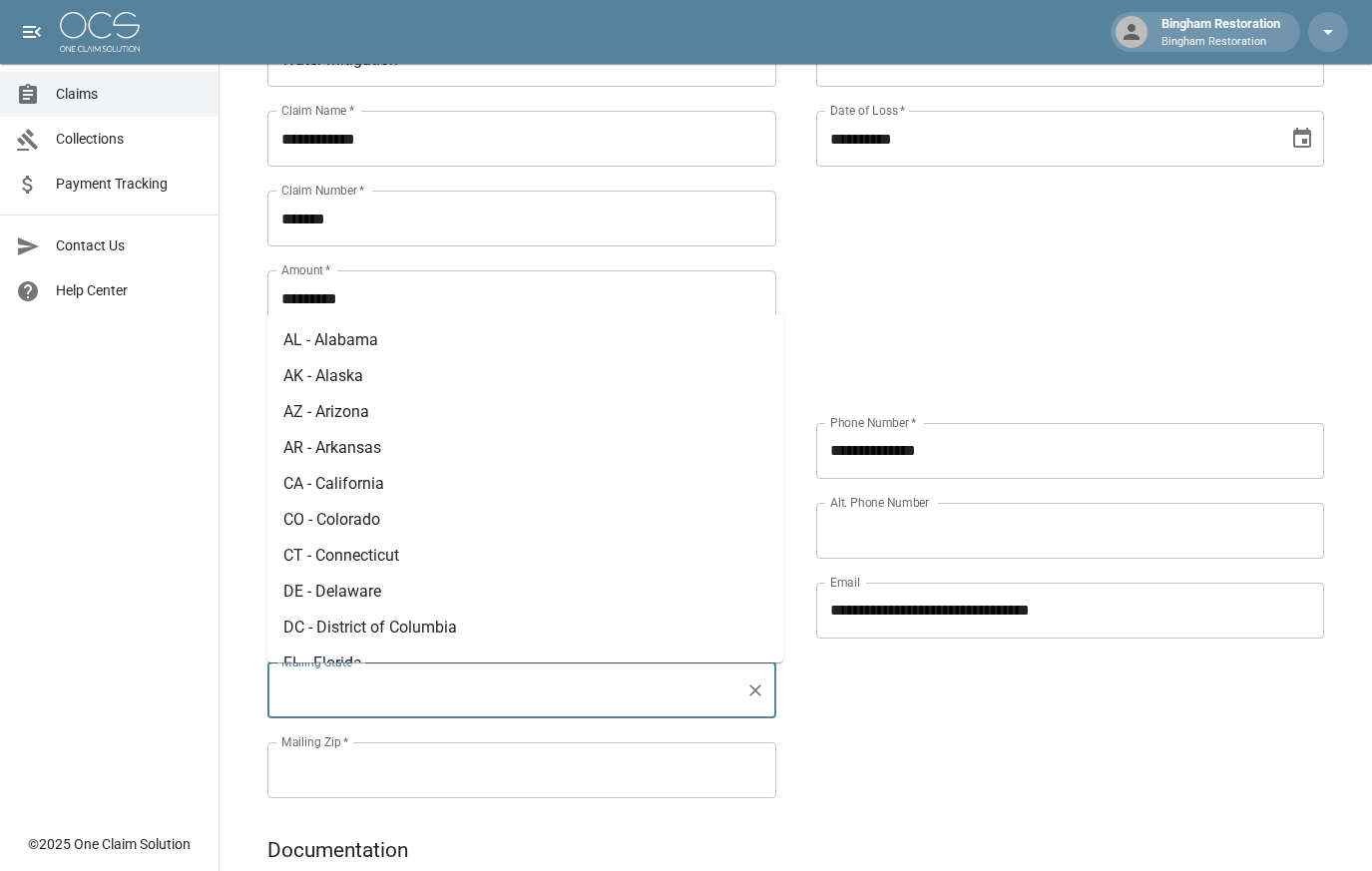 click on "Mailing State   *" at bounding box center [507, 690] 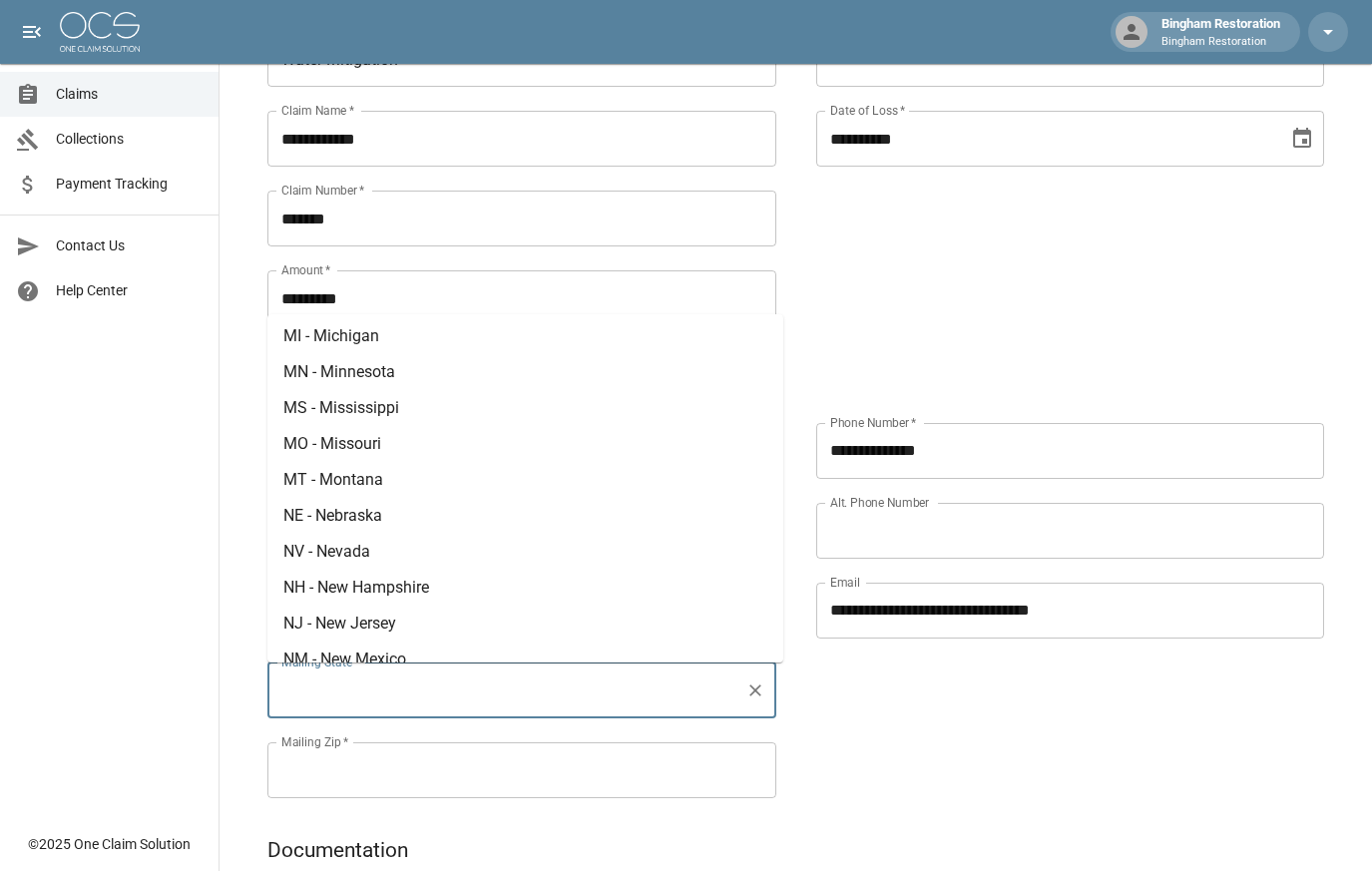 scroll, scrollTop: 798, scrollLeft: 0, axis: vertical 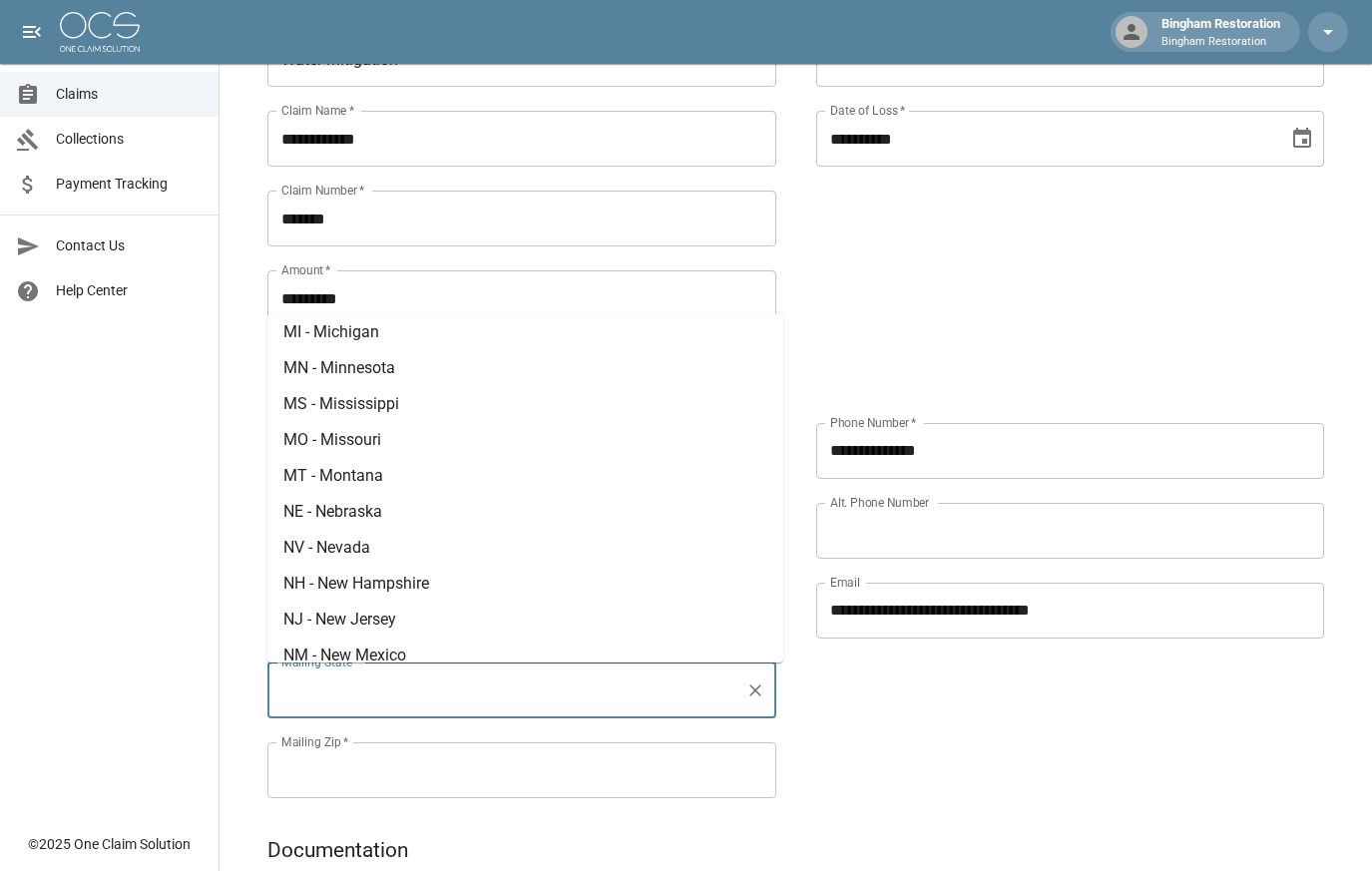 click on "NV - Nevada" at bounding box center [525, 548] 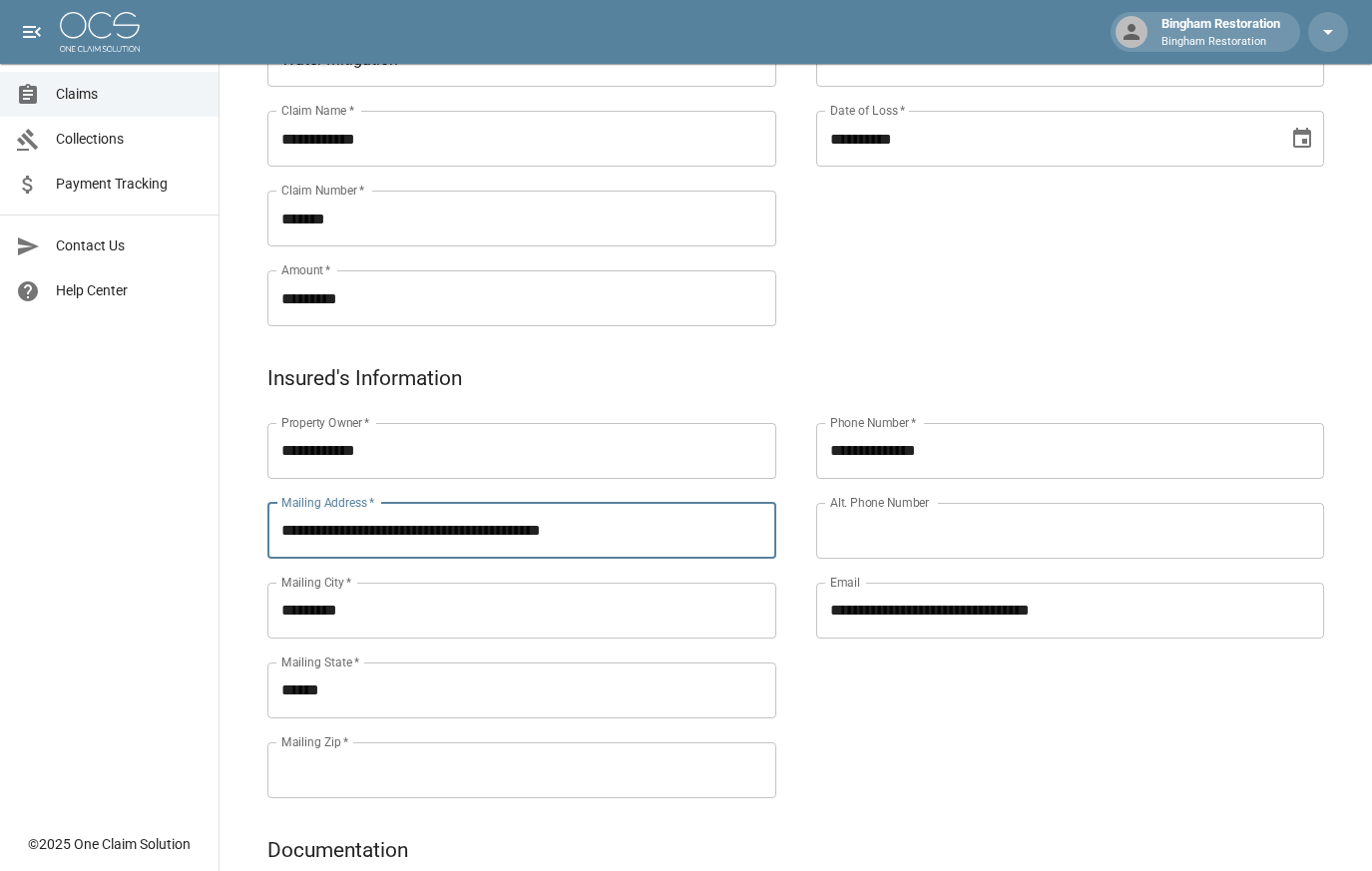 drag, startPoint x: 590, startPoint y: 531, endPoint x: 567, endPoint y: 531, distance: 23 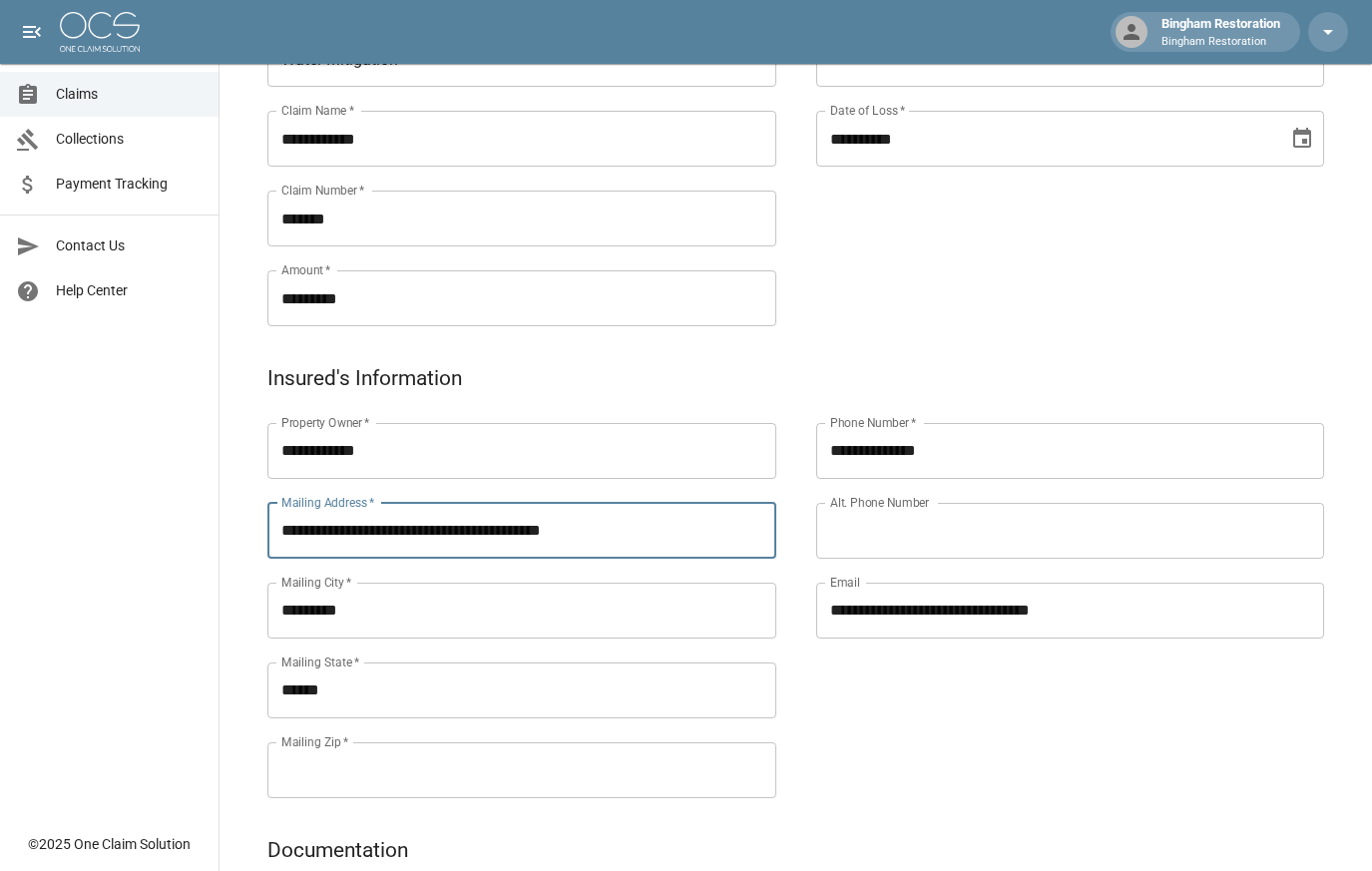 click on "Mailing Zip   *" at bounding box center [522, 770] 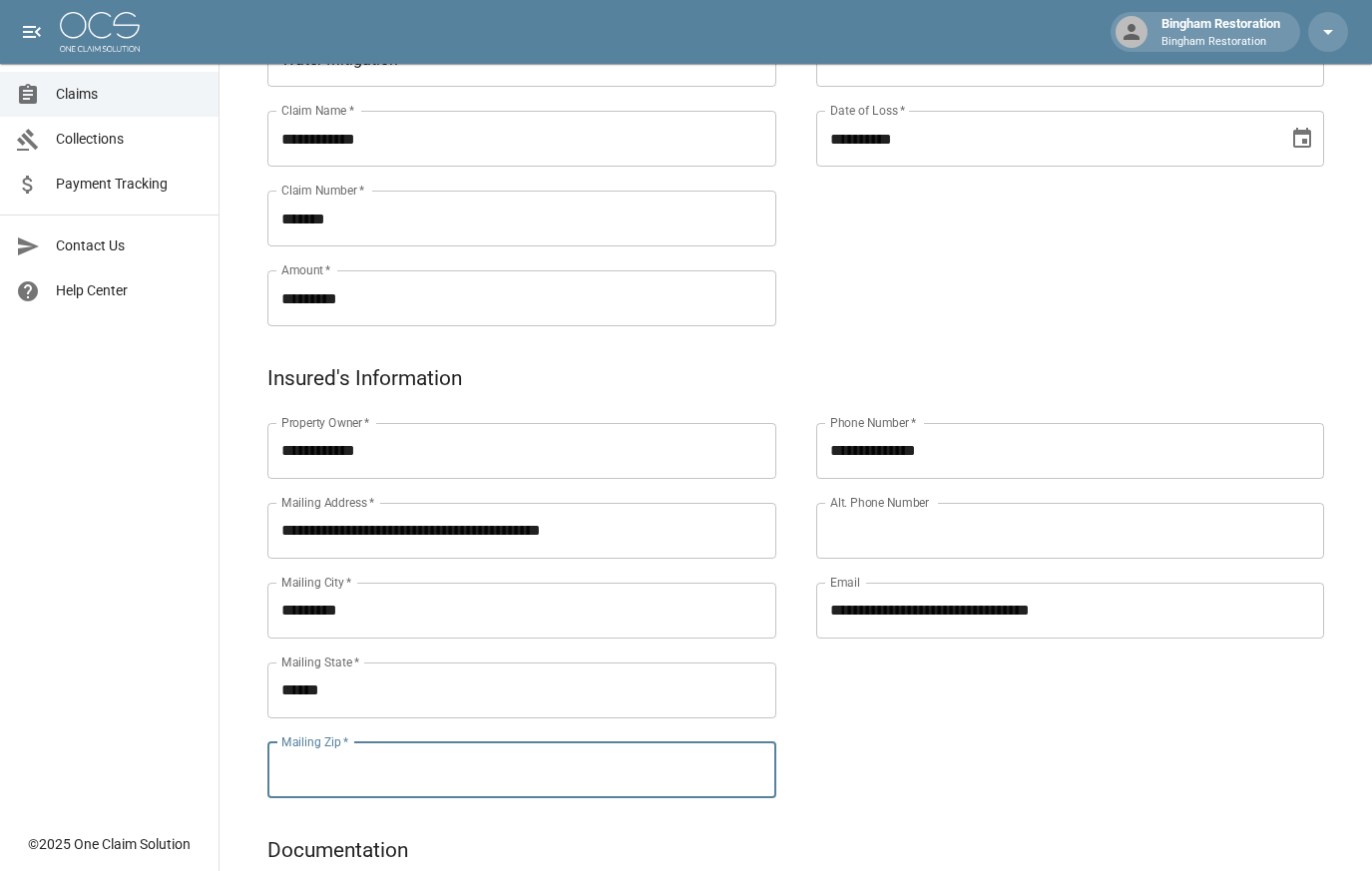 paste on "*****" 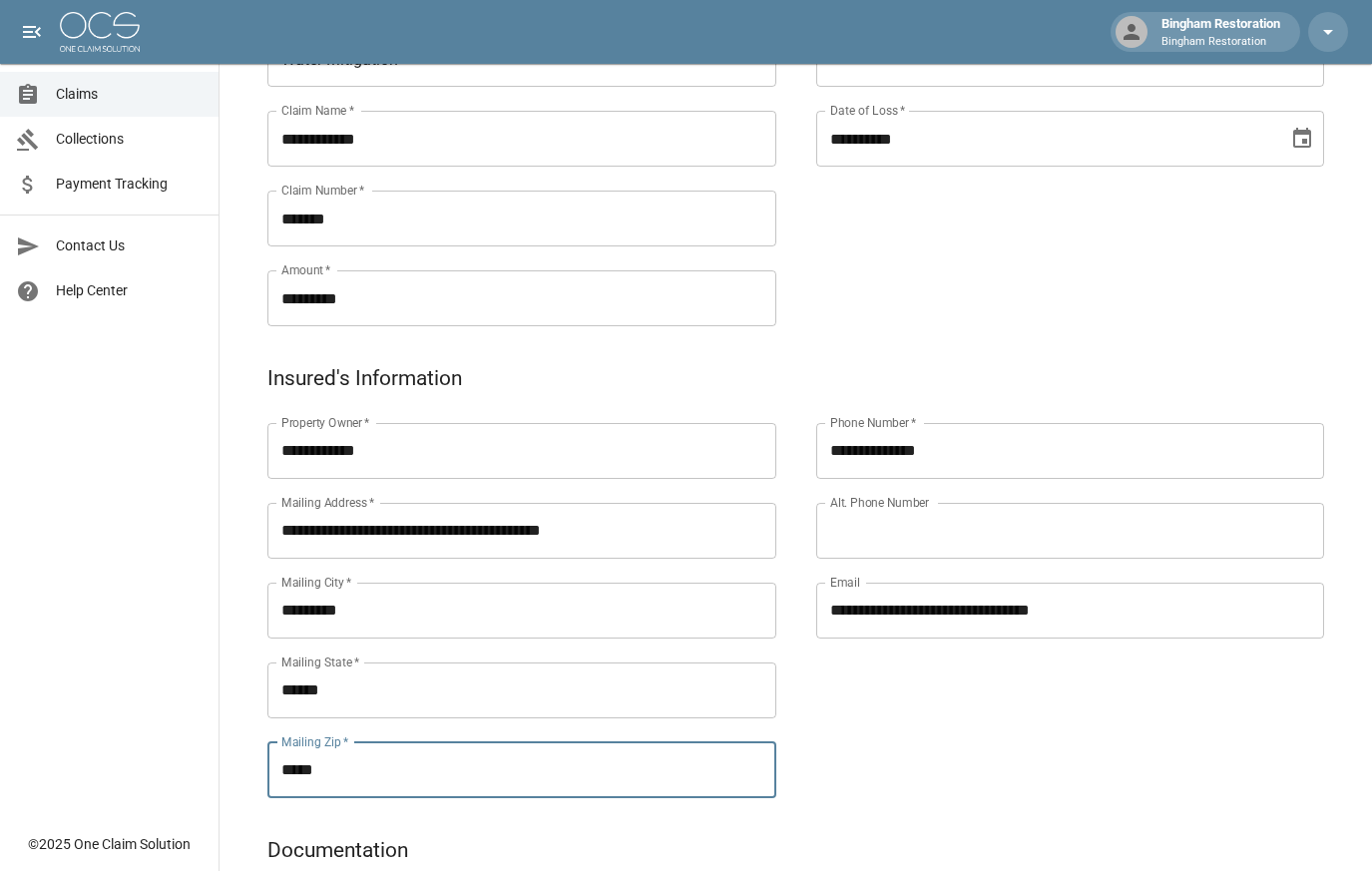type on "*****" 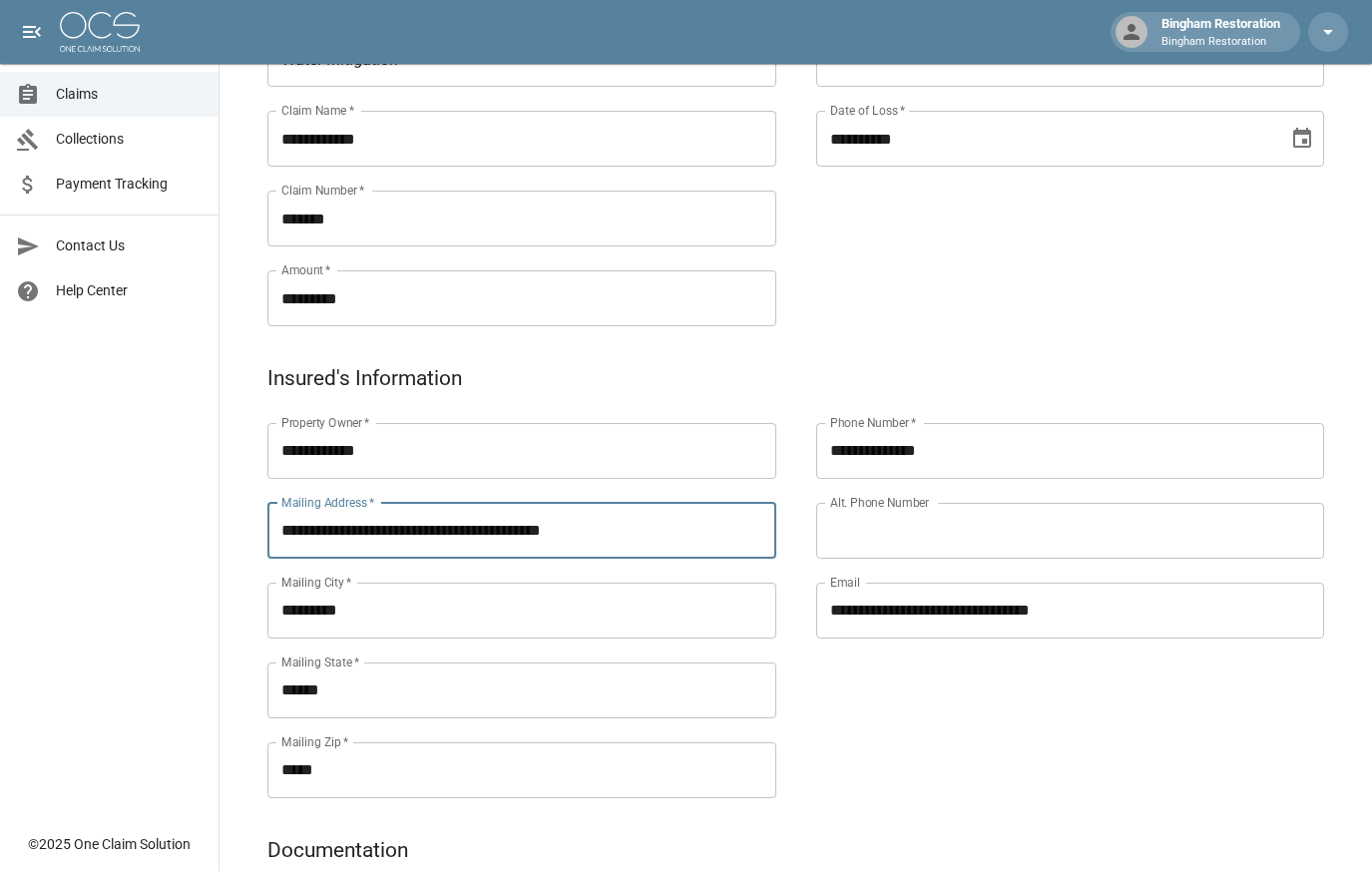 drag, startPoint x: 624, startPoint y: 529, endPoint x: 464, endPoint y: 536, distance: 160.15305 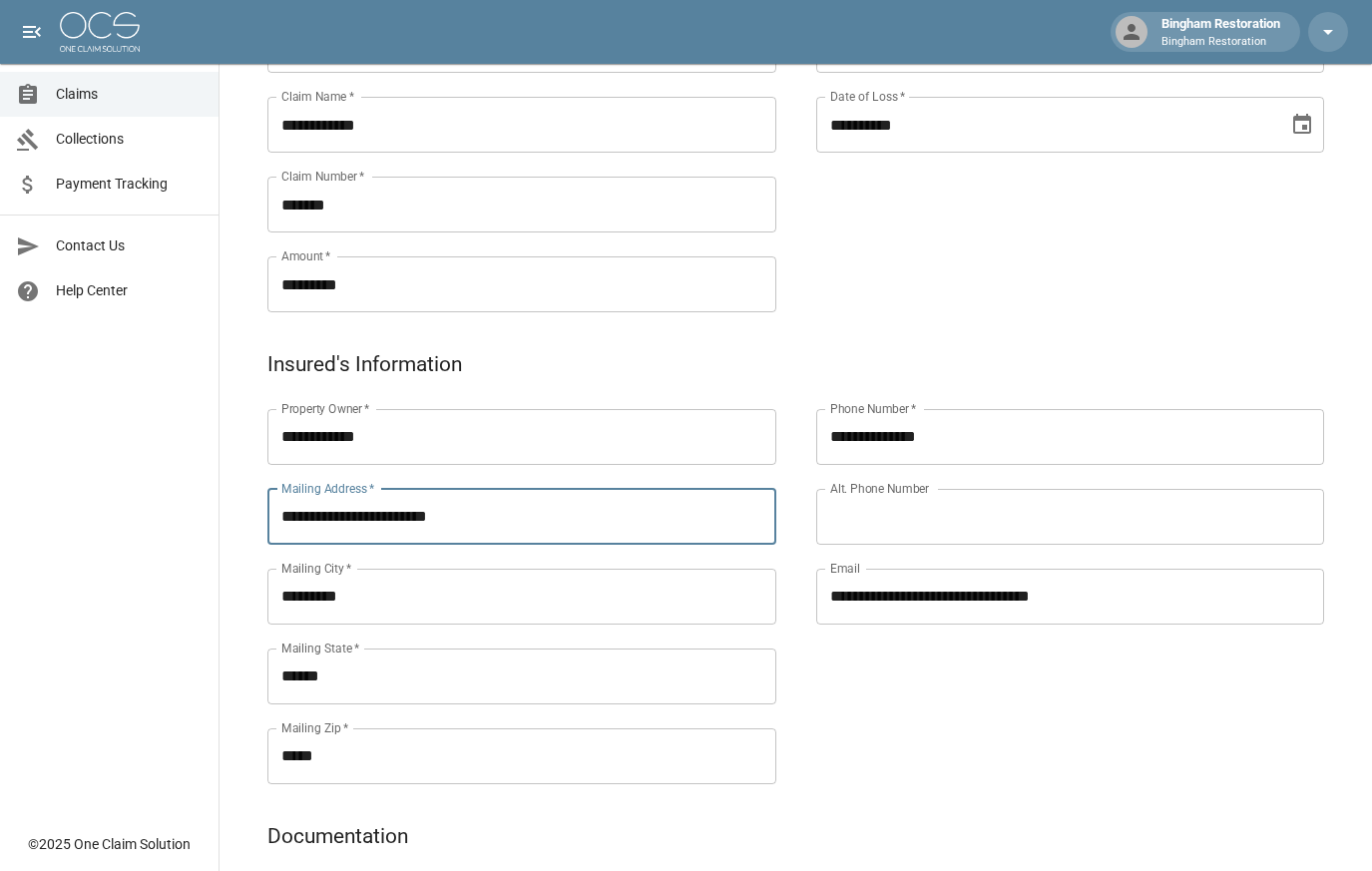 scroll, scrollTop: 798, scrollLeft: 0, axis: vertical 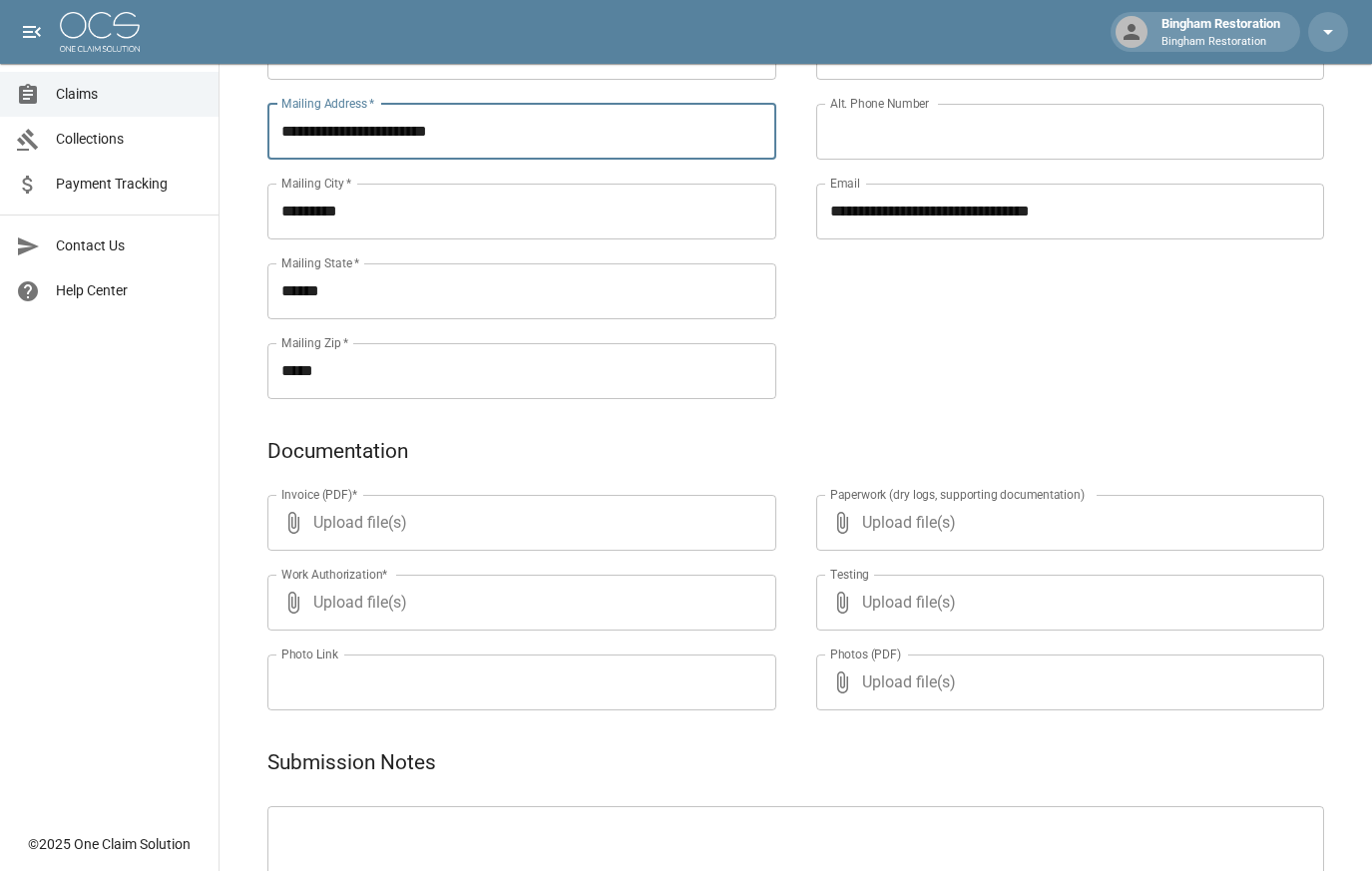 type on "**********" 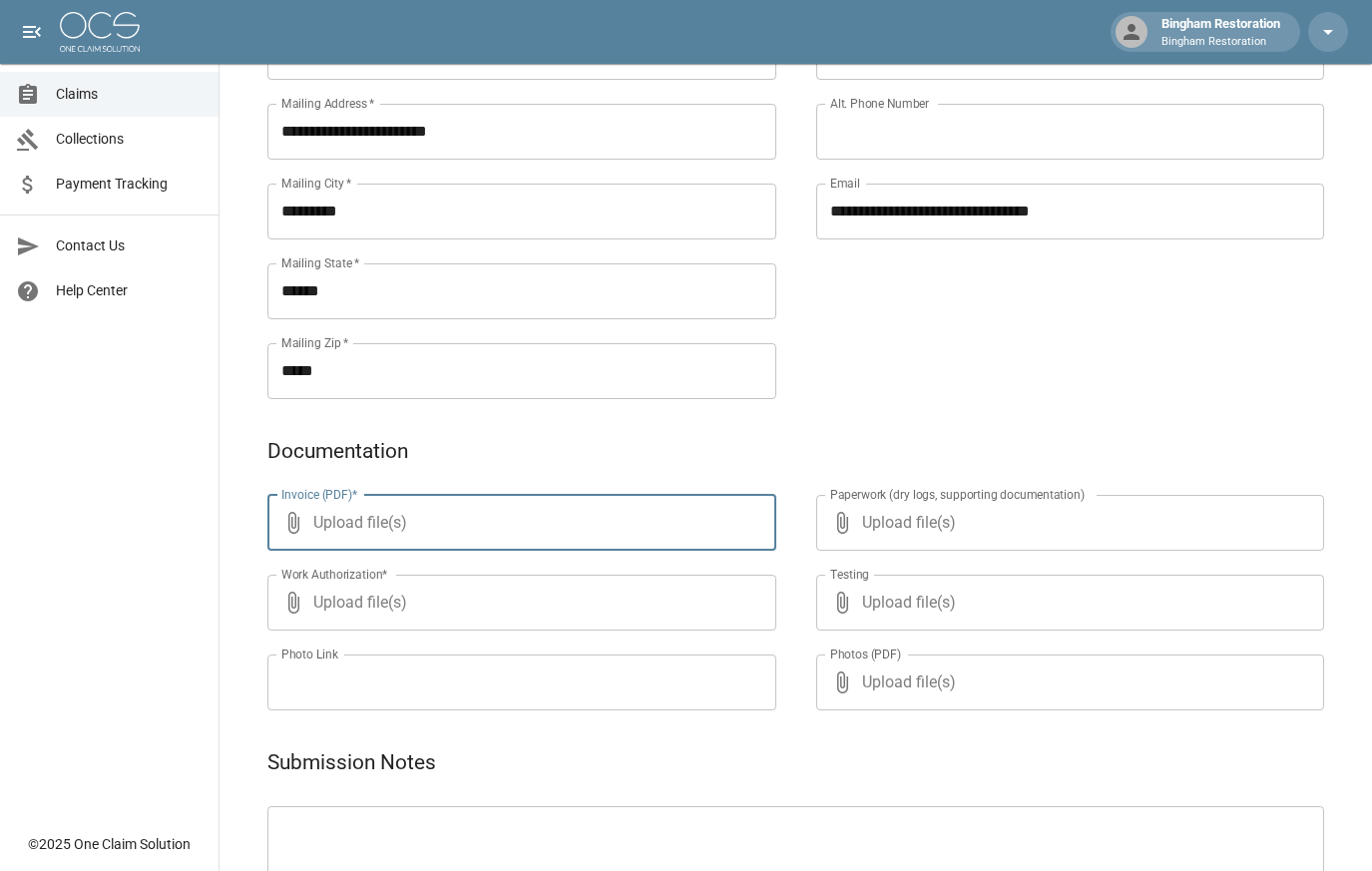 type on "**********" 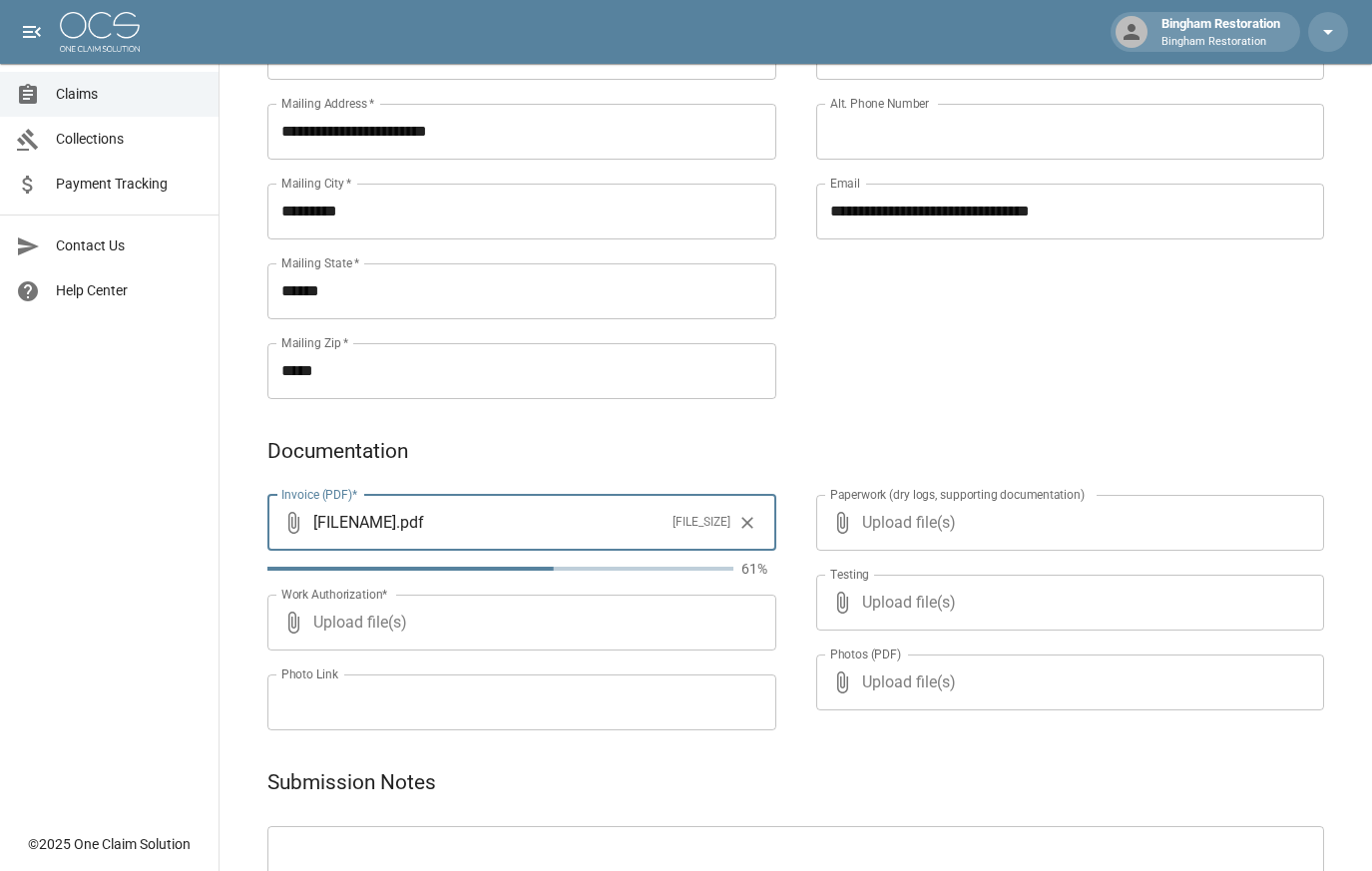 click on "Upload file(s)" at bounding box center [1067, 523] 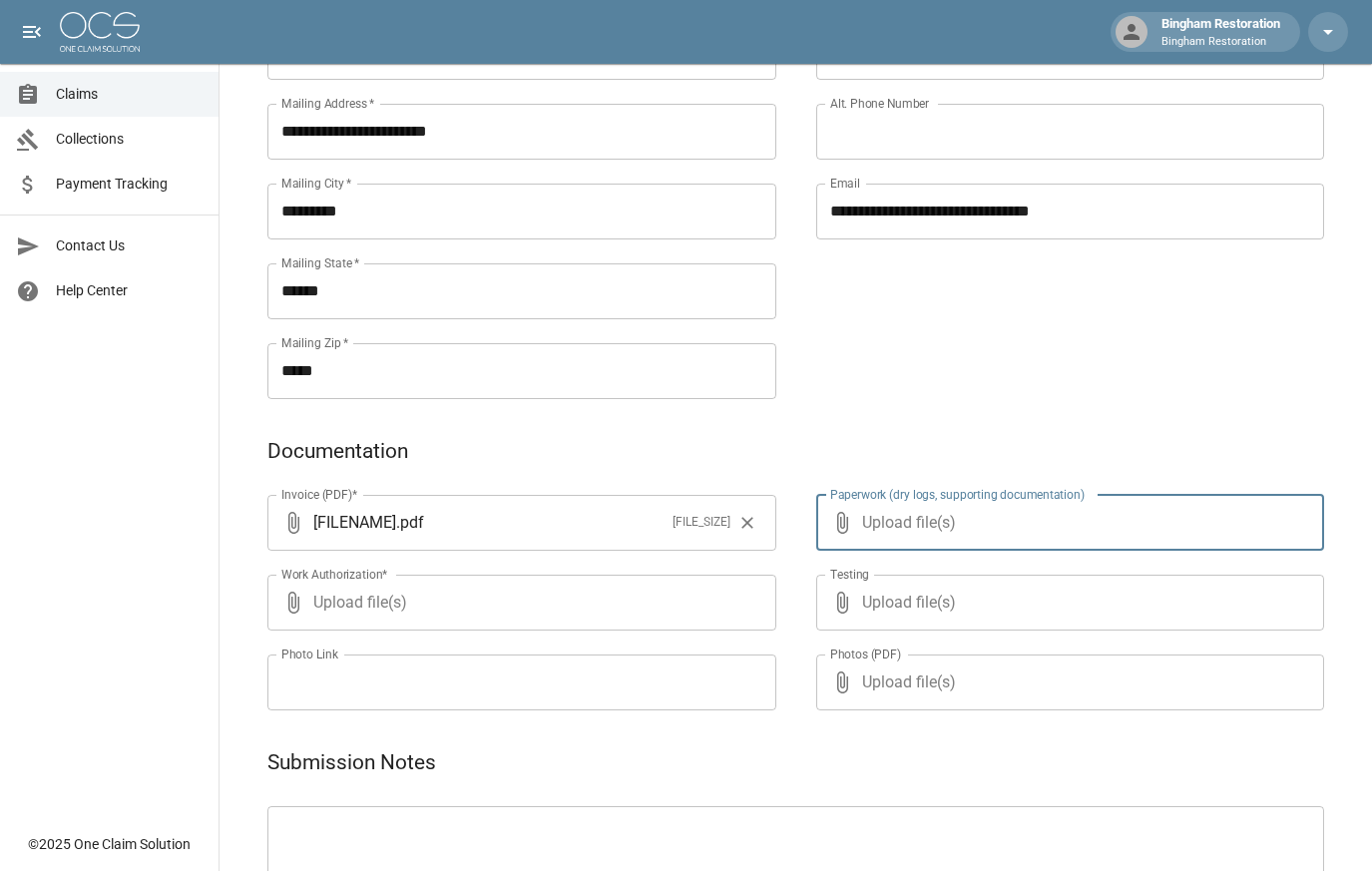 type on "**********" 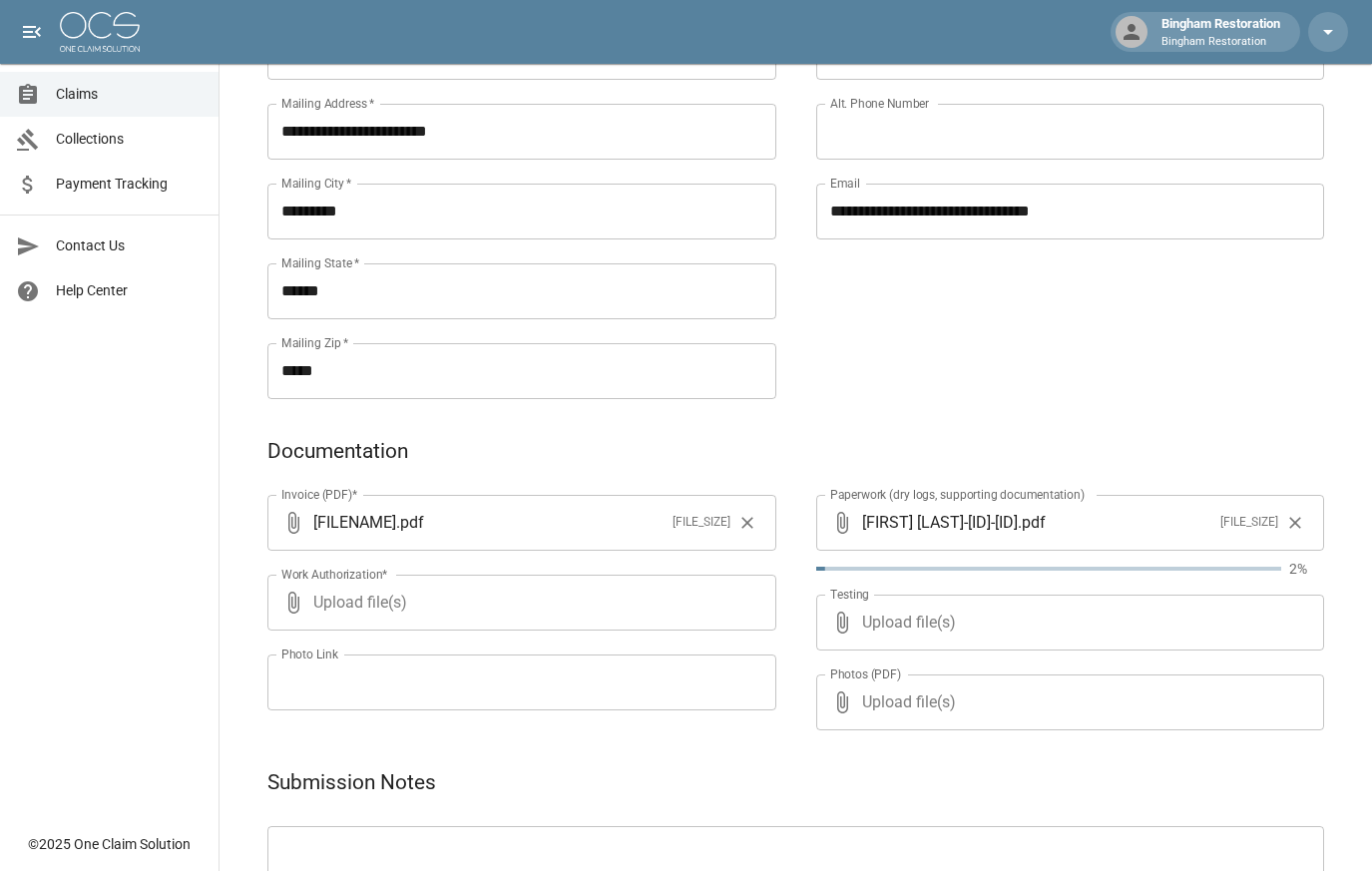 click on "Upload file(s)" at bounding box center [1067, 623] 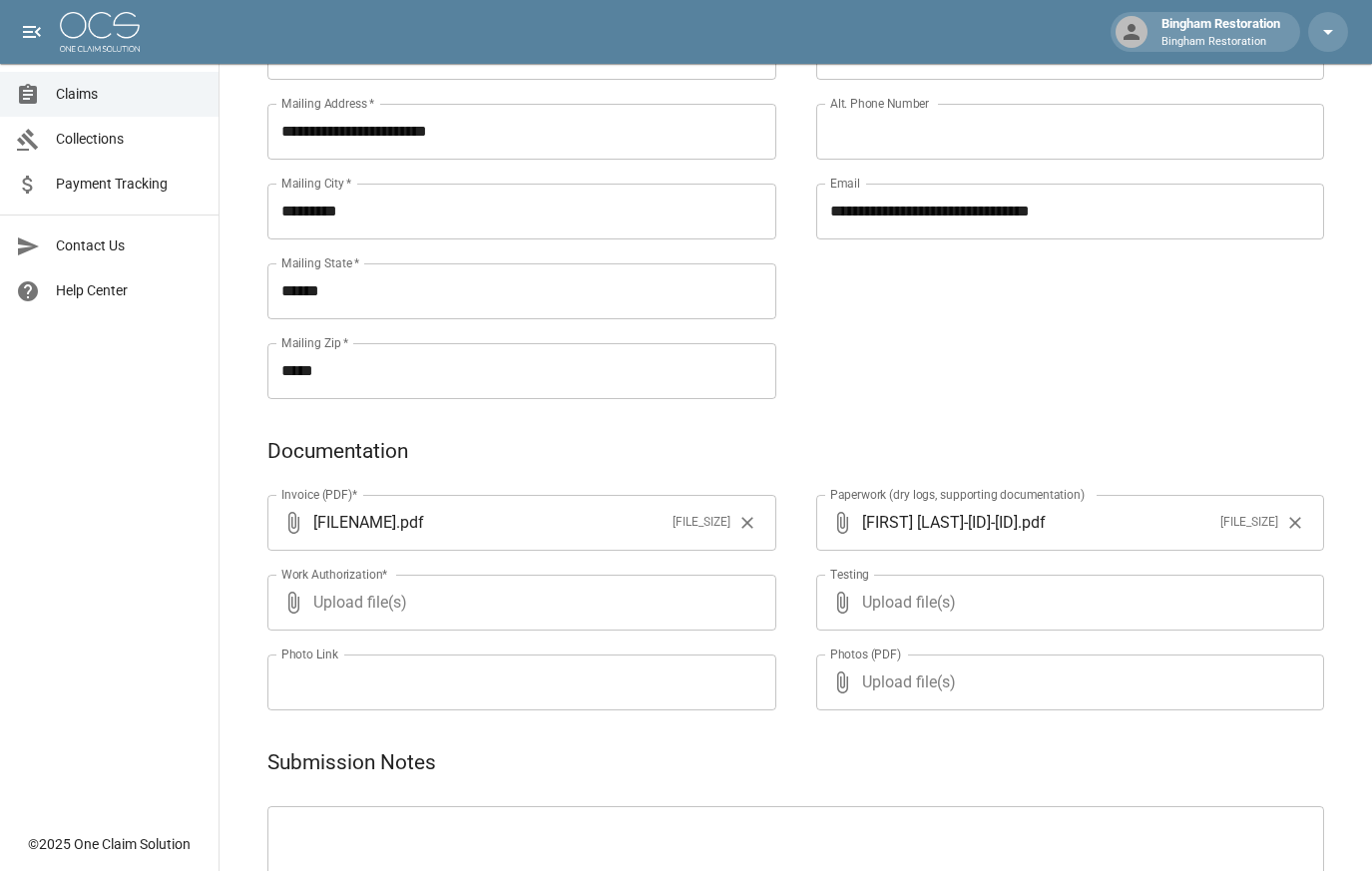 type on "**********" 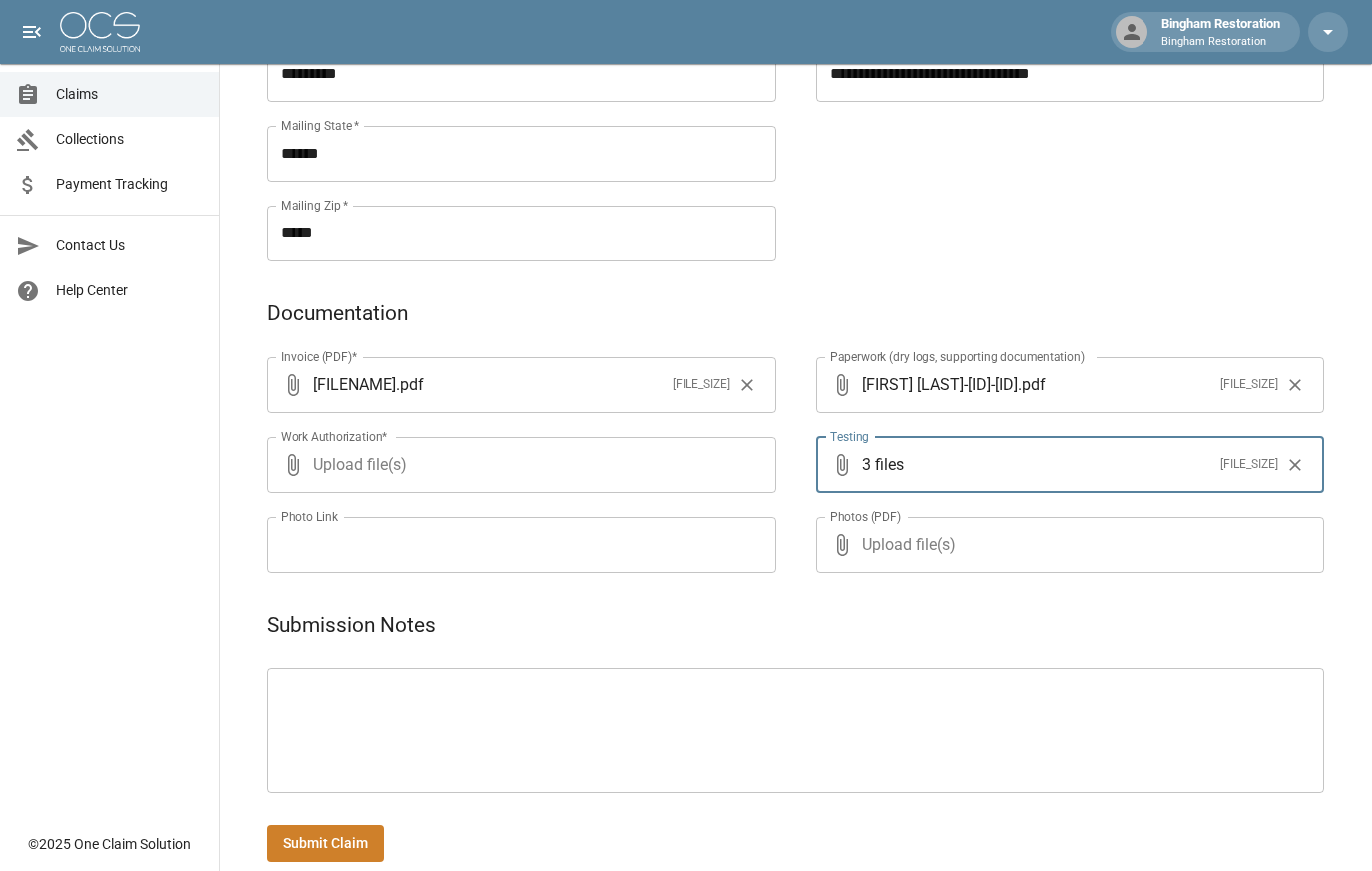 scroll, scrollTop: 967, scrollLeft: 0, axis: vertical 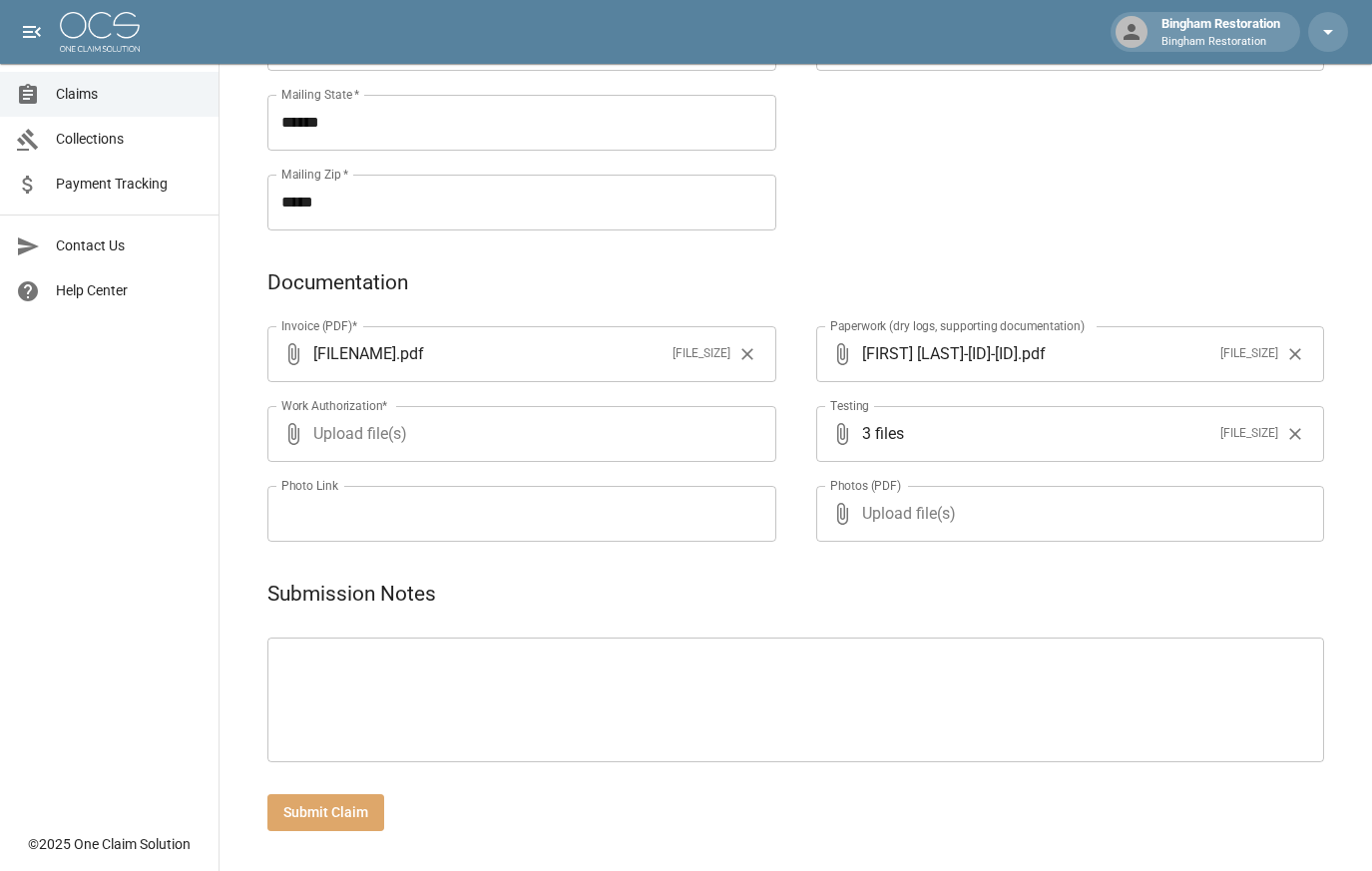 click on "Submit Claim" at bounding box center [325, 812] 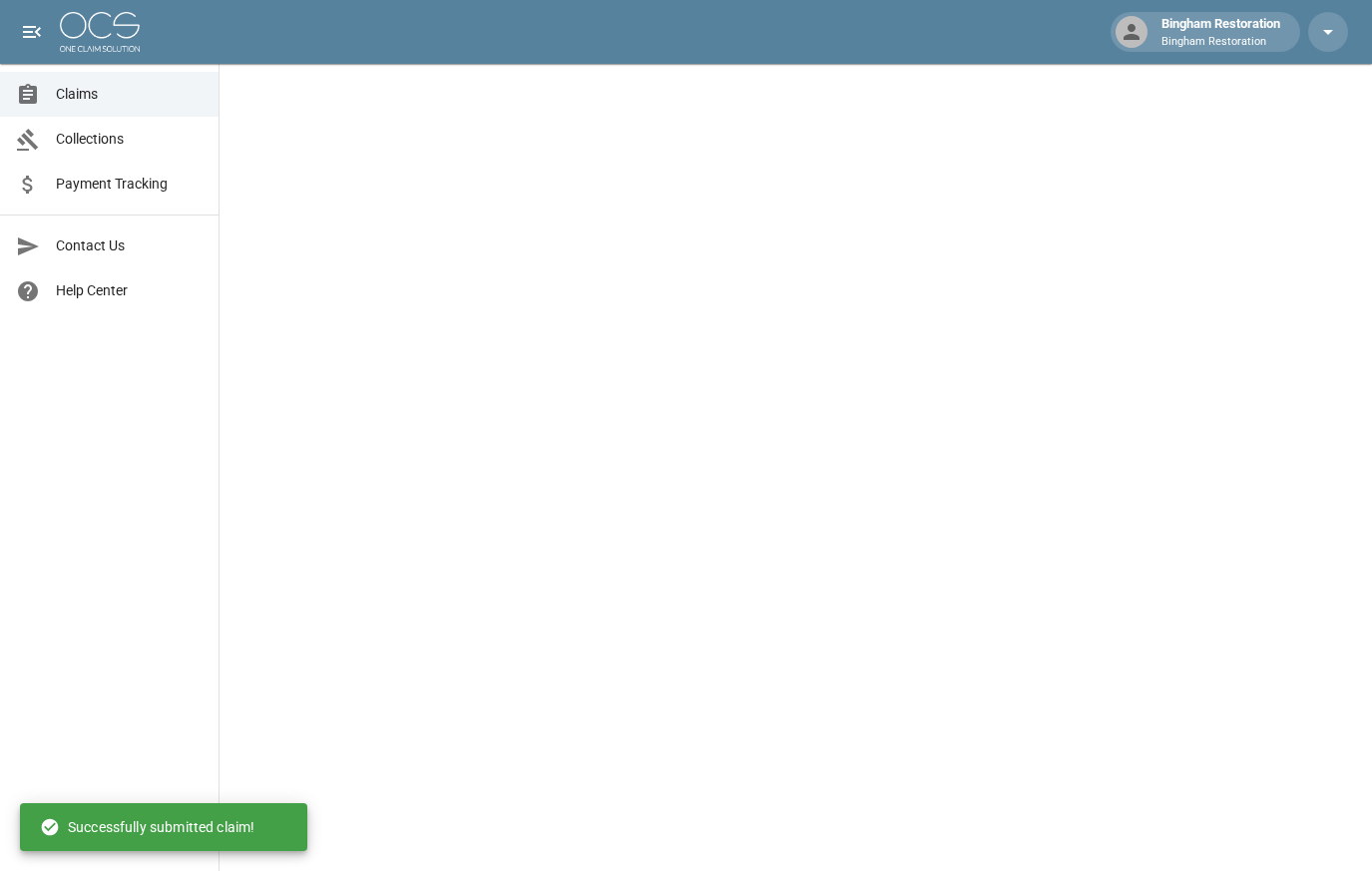 scroll, scrollTop: 0, scrollLeft: 0, axis: both 